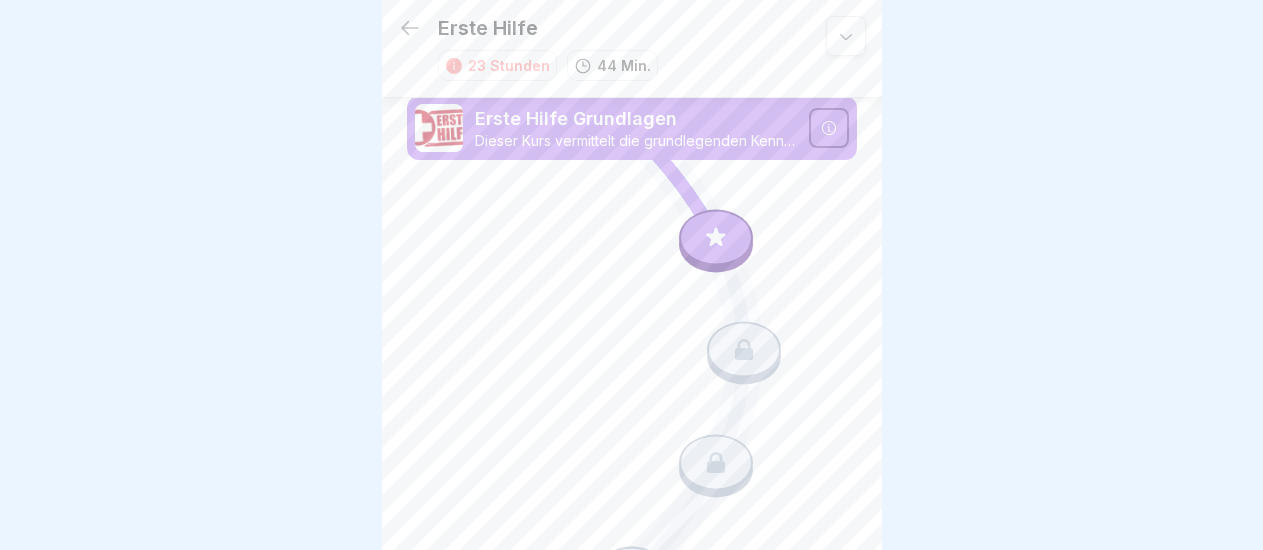 scroll, scrollTop: 0, scrollLeft: 0, axis: both 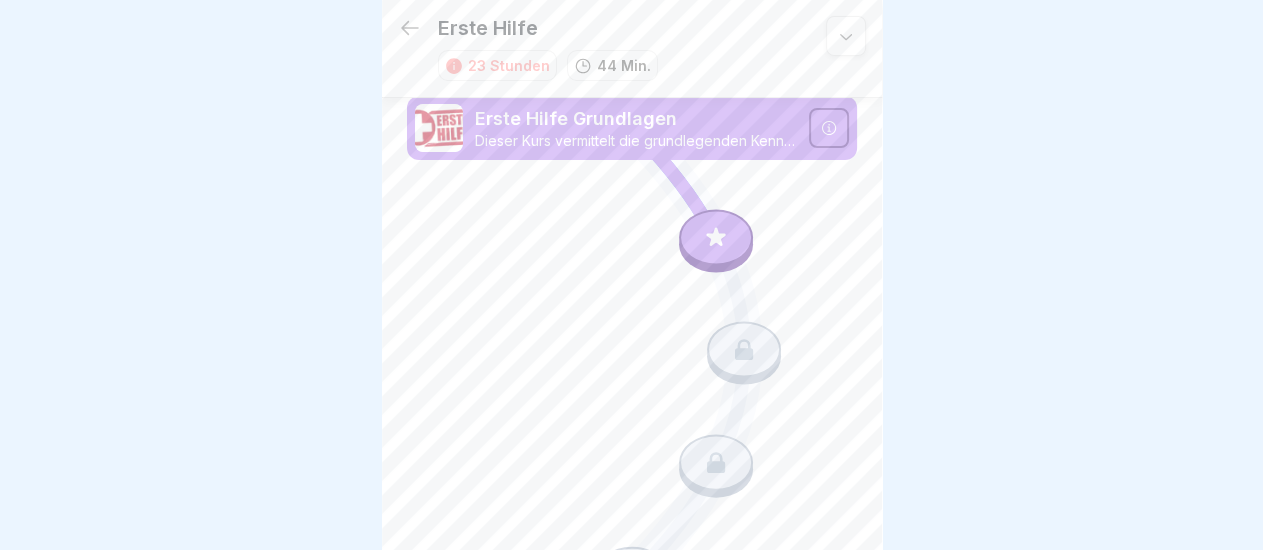 click 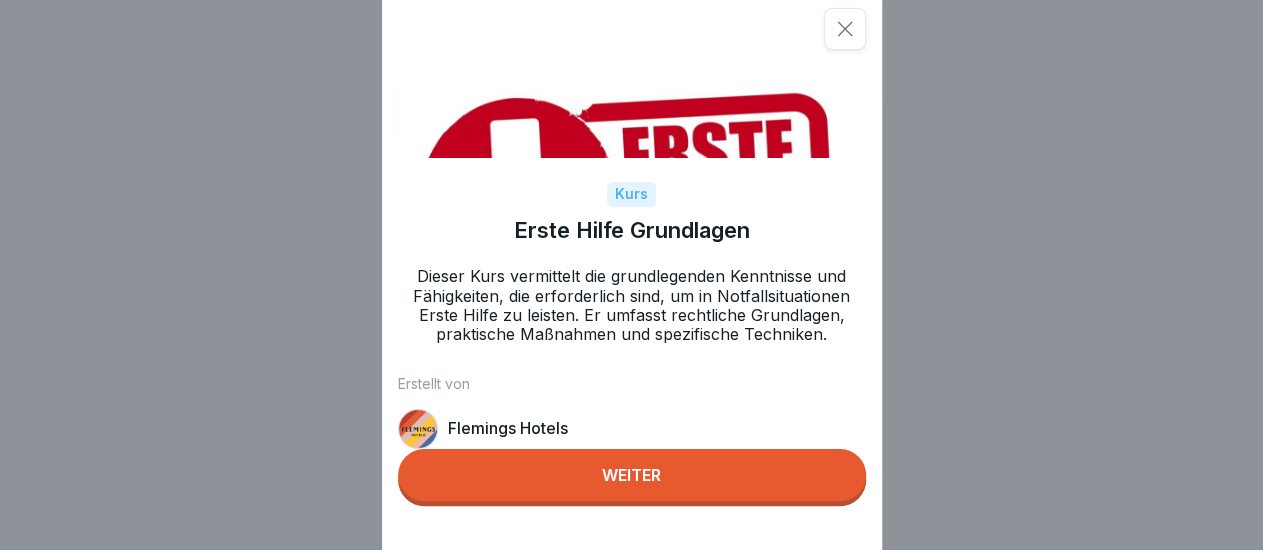 click on "Weiter" at bounding box center (632, 475) 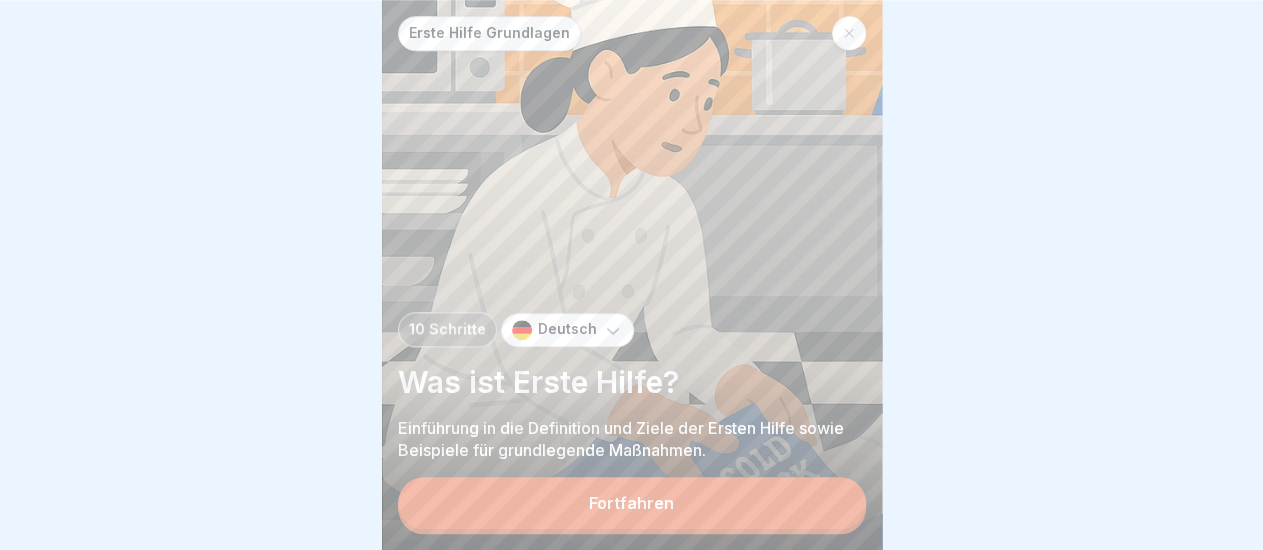 scroll, scrollTop: 17, scrollLeft: 0, axis: vertical 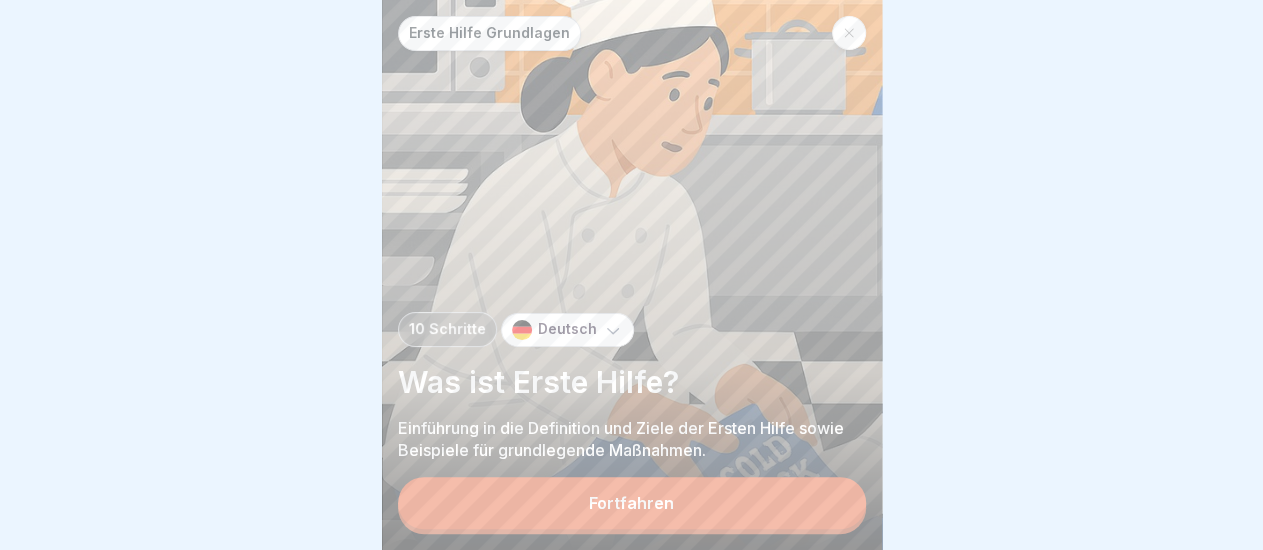 click on "Fortfahren" at bounding box center (632, 503) 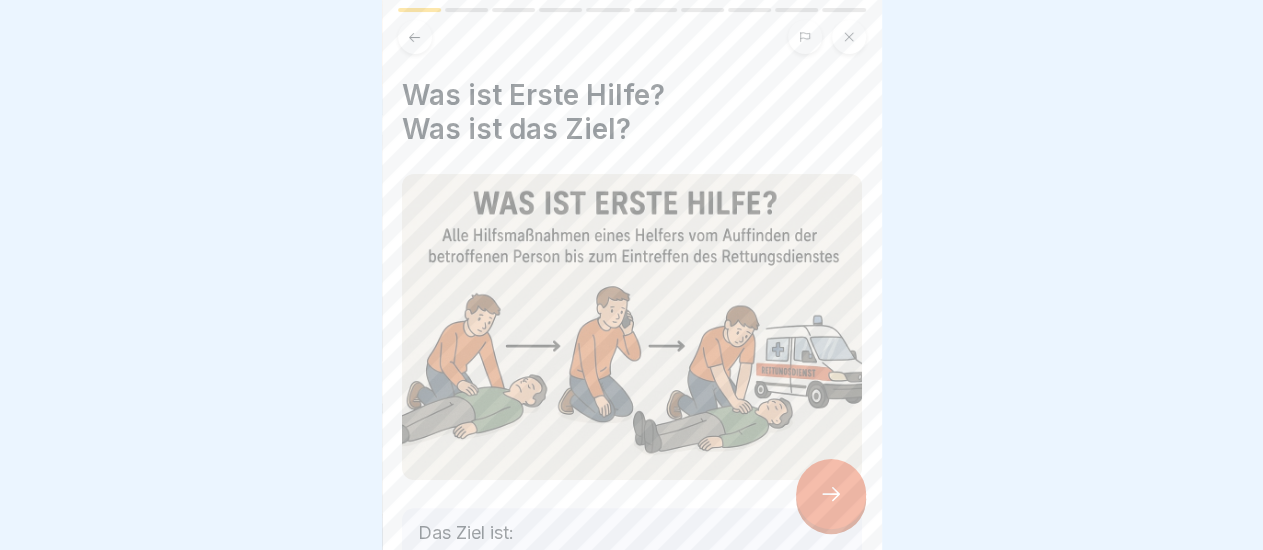 scroll, scrollTop: 195, scrollLeft: 0, axis: vertical 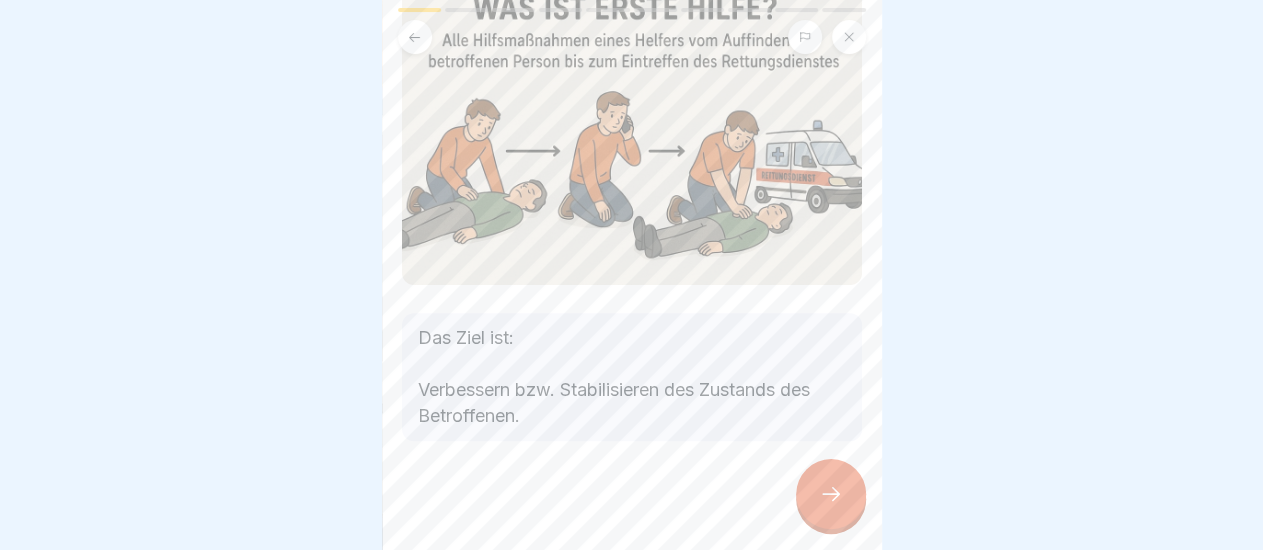 click at bounding box center (831, 494) 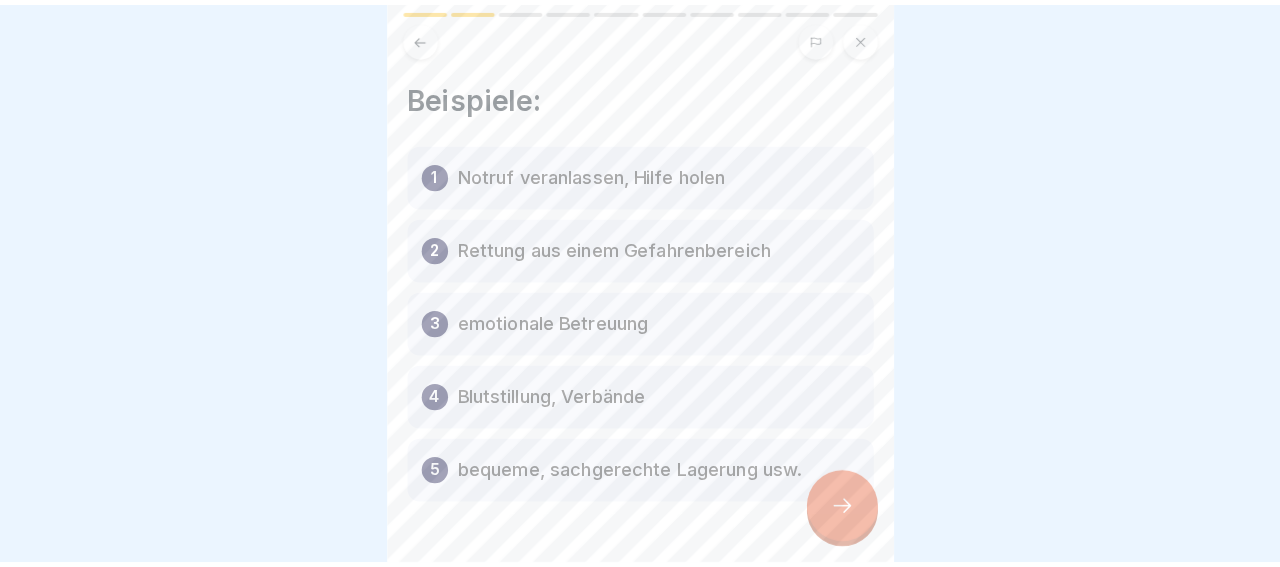 scroll, scrollTop: 0, scrollLeft: 0, axis: both 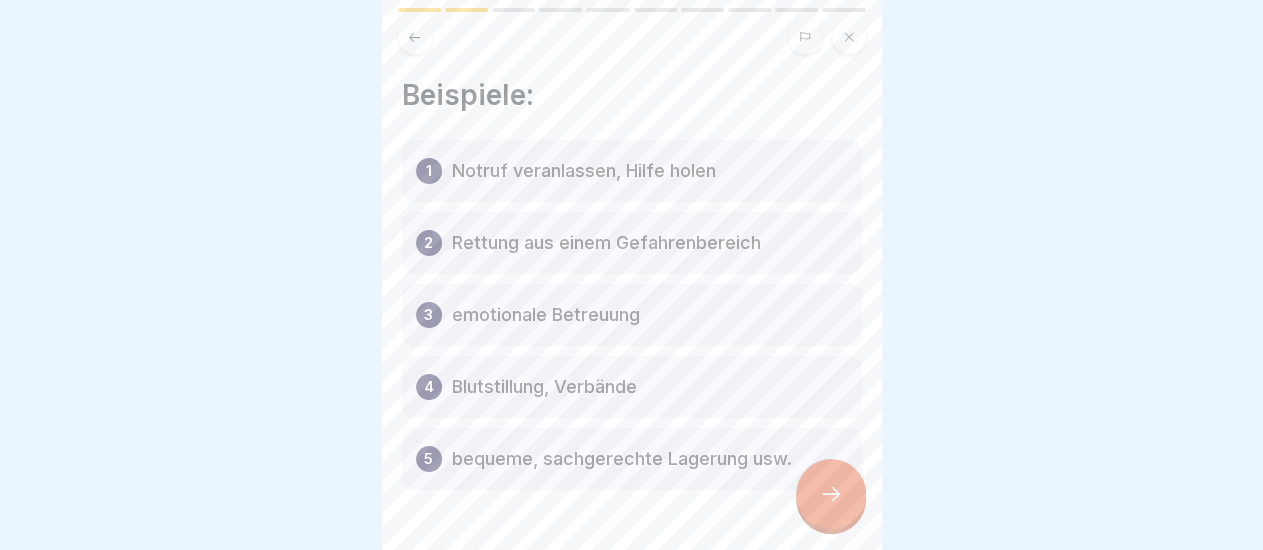 click on "2 Rettung aus einem Gefahrenbereich" at bounding box center (632, 243) 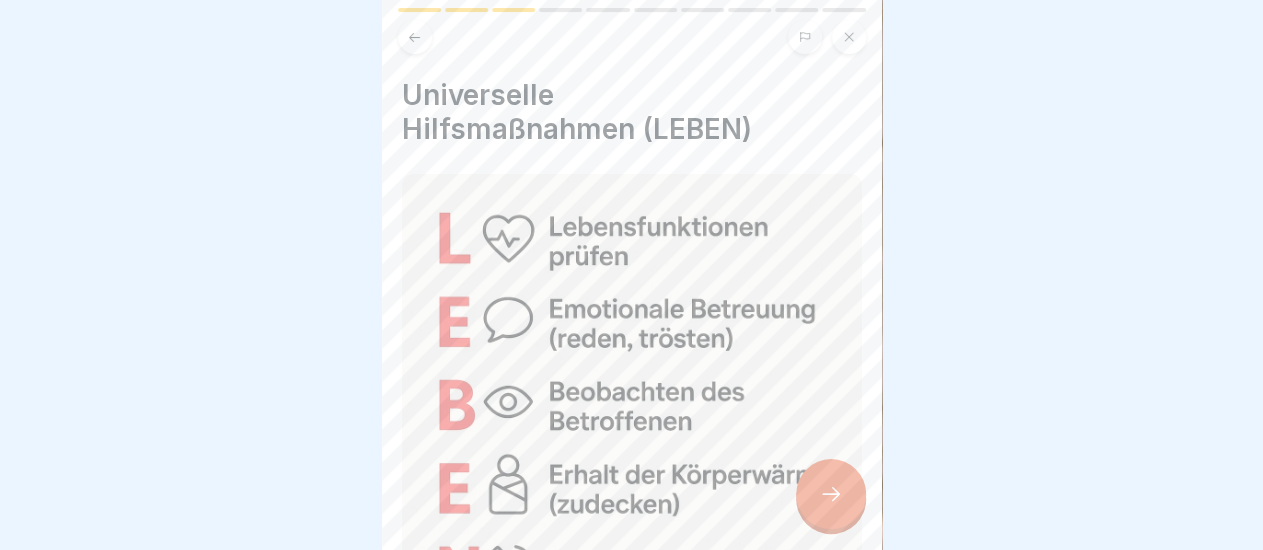 click 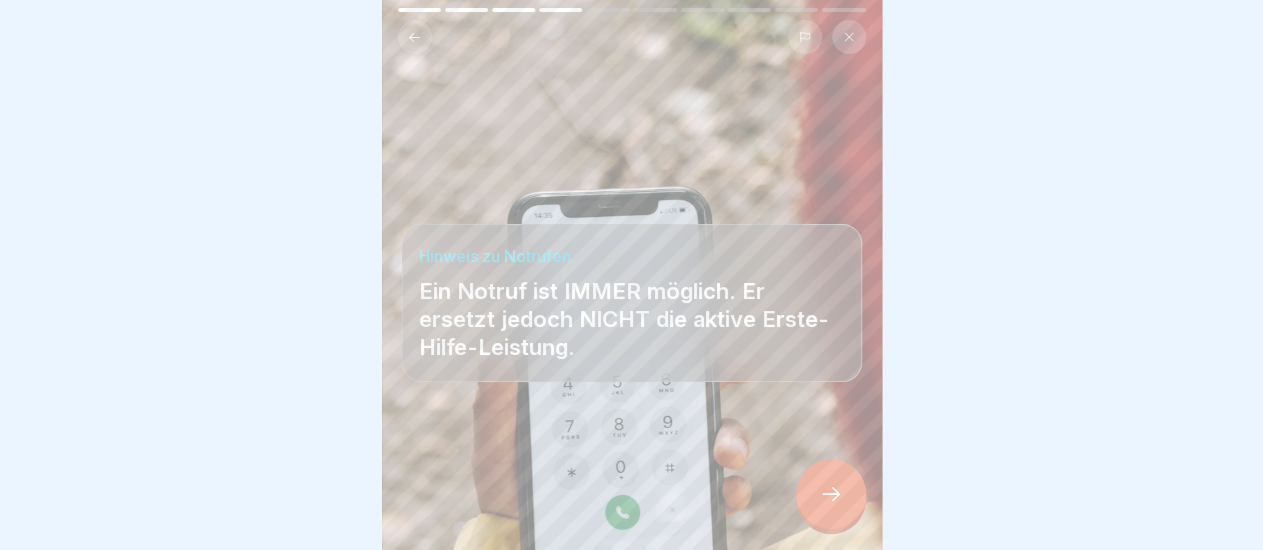 click 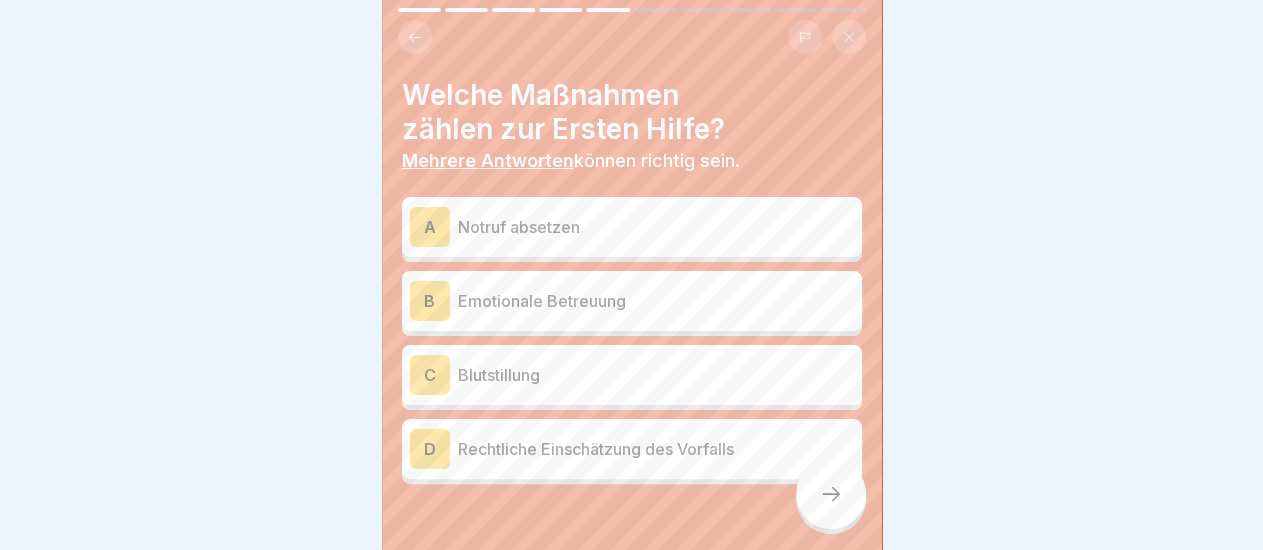 click 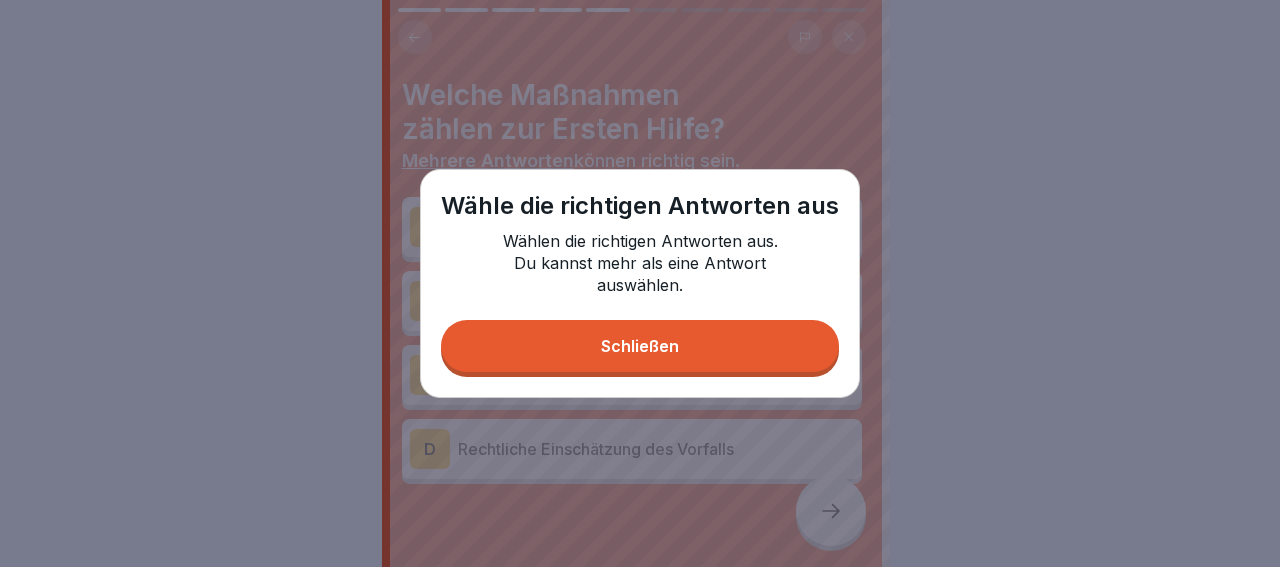 click on "Schließen" at bounding box center [640, 346] 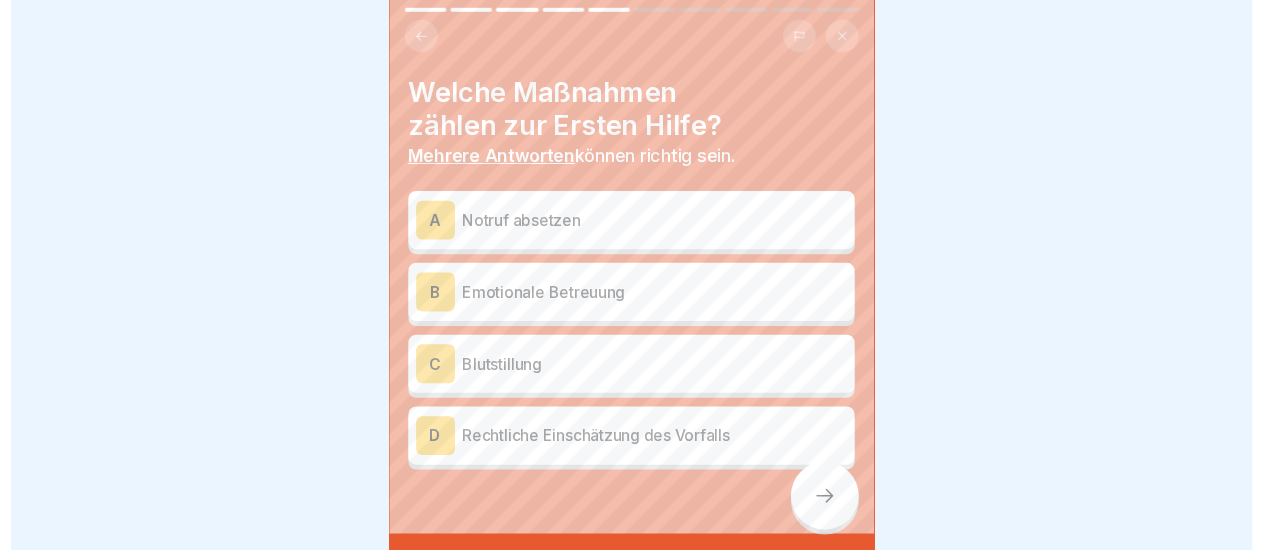 scroll, scrollTop: 195, scrollLeft: 0, axis: vertical 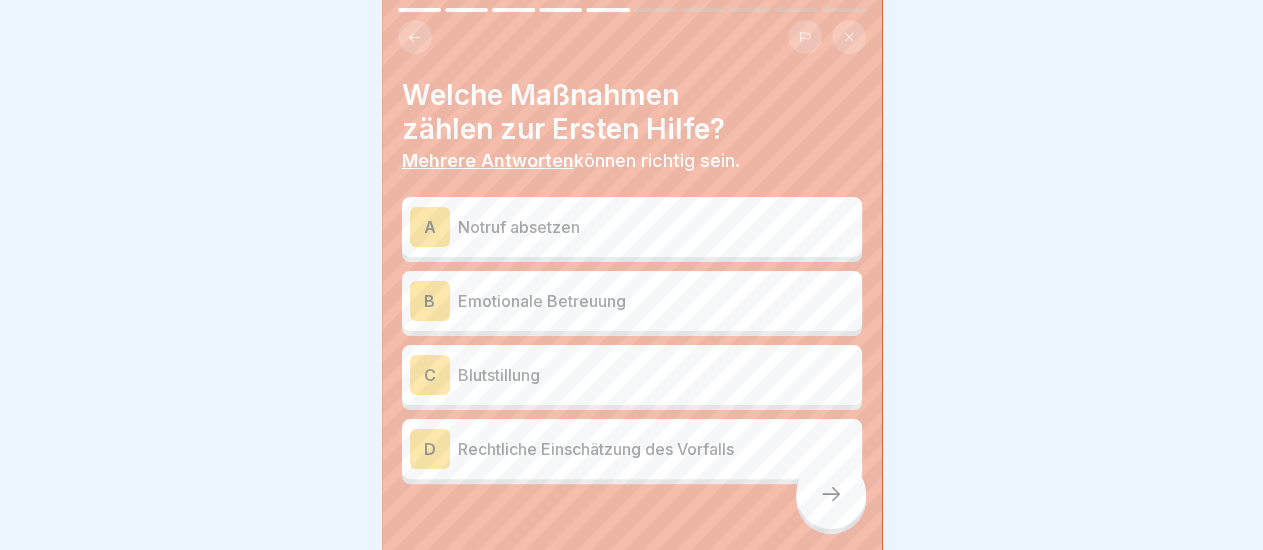click on "A Notruf absetzen" at bounding box center [632, 227] 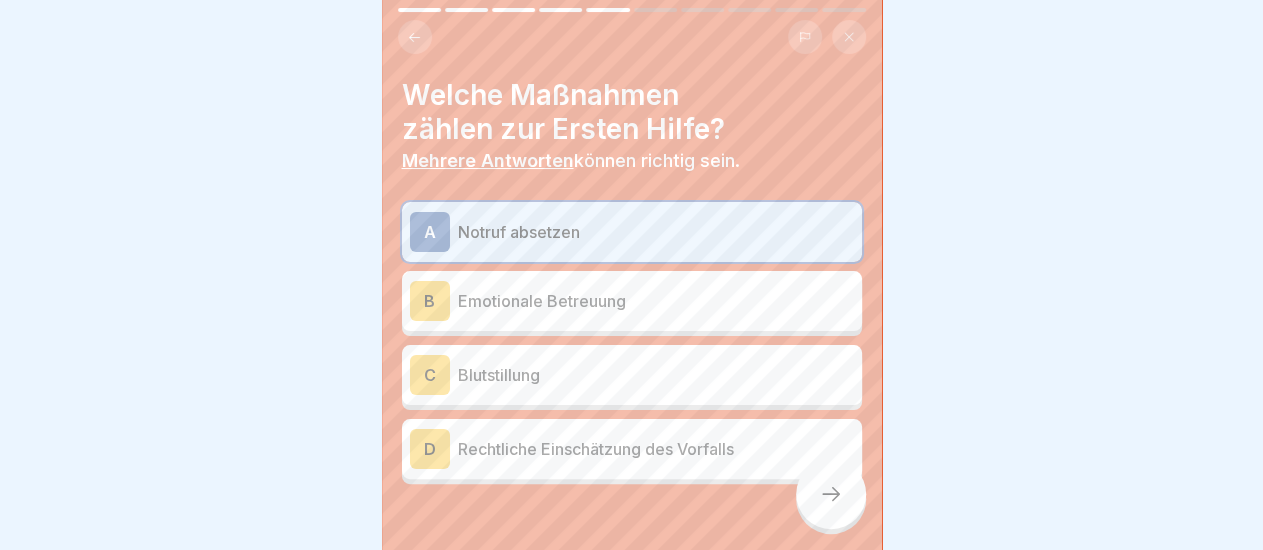 click on "Emotionale Betreuung" at bounding box center (656, 301) 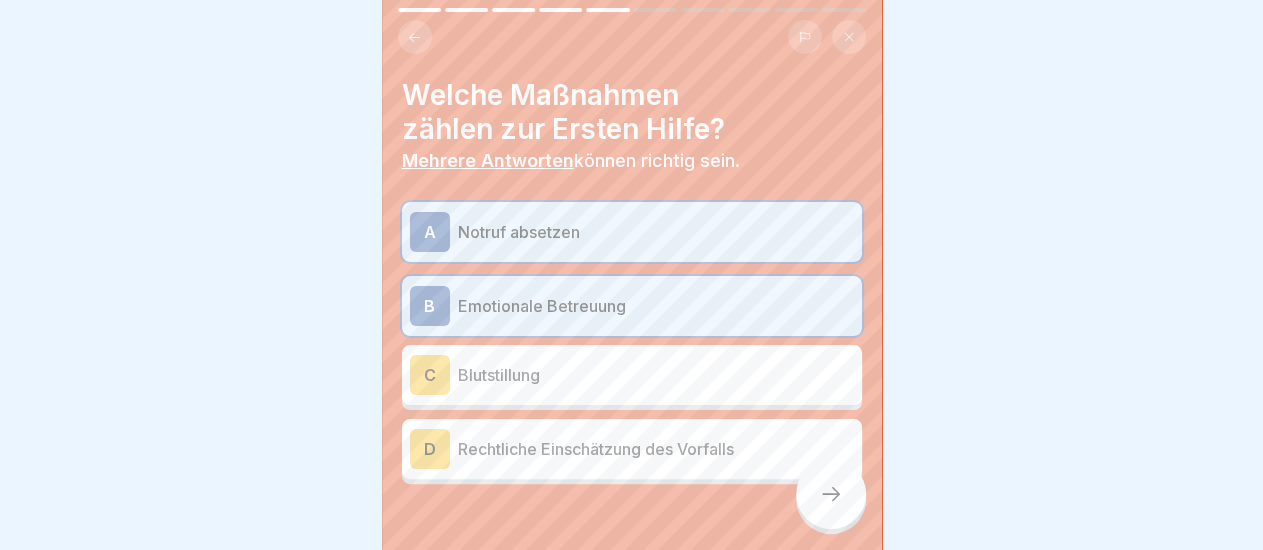 click on "Blutstillung" at bounding box center [656, 375] 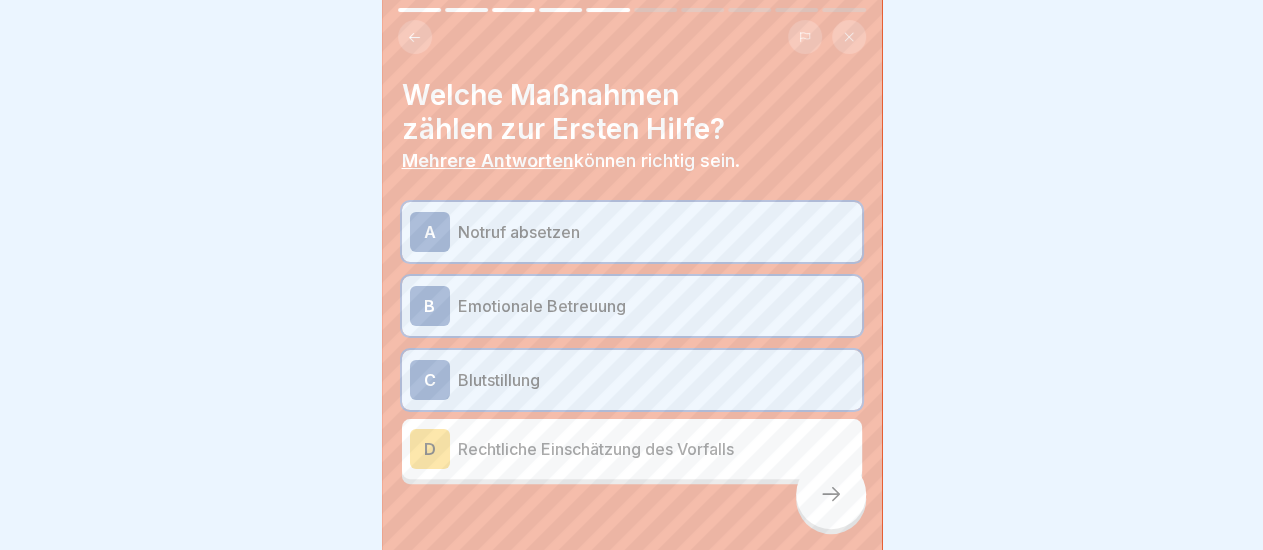 click at bounding box center [831, 494] 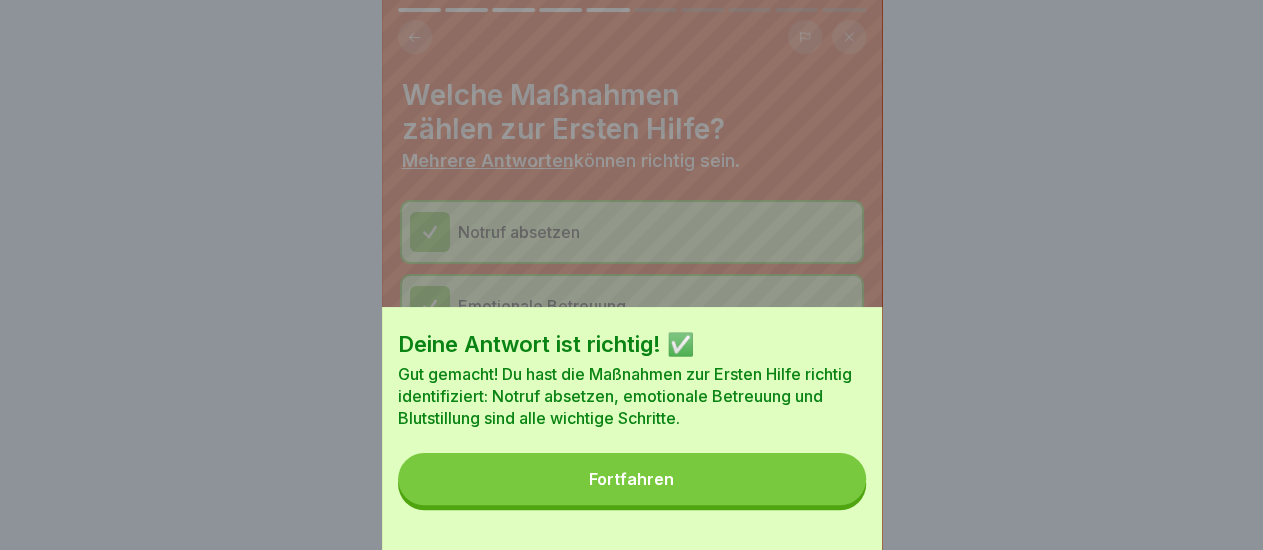 click on "Fortfahren" at bounding box center (632, 479) 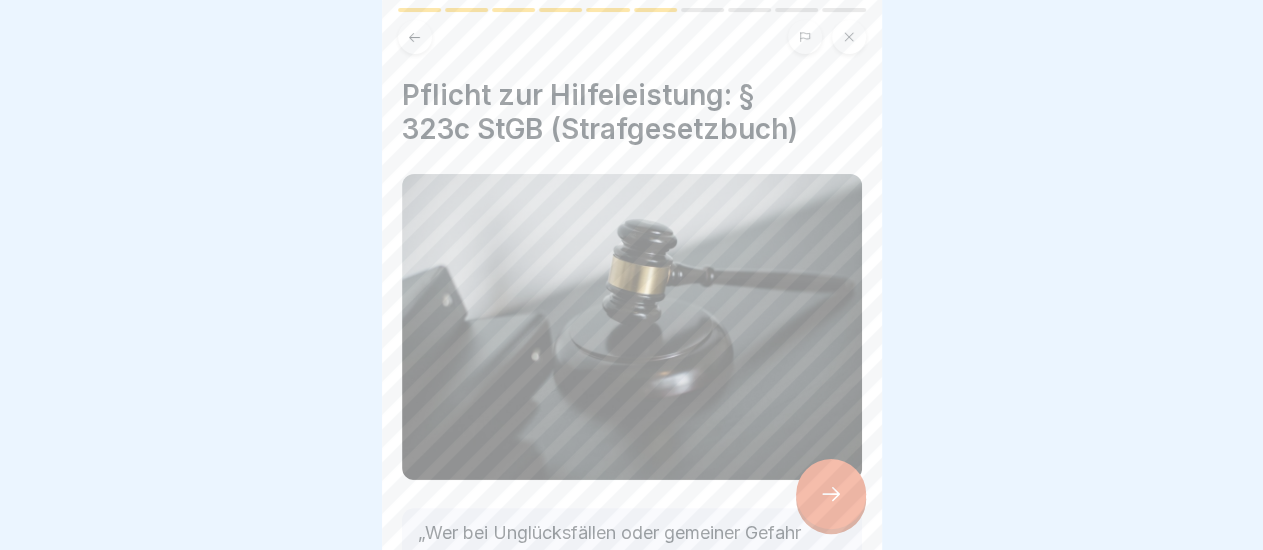 scroll, scrollTop: 299, scrollLeft: 0, axis: vertical 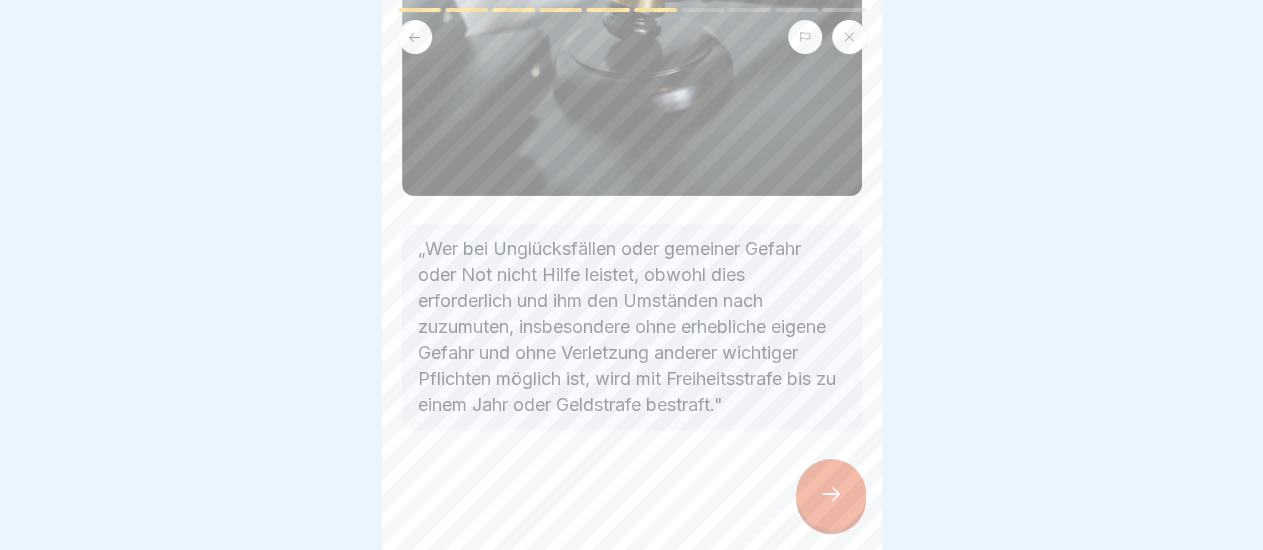 click at bounding box center (831, 494) 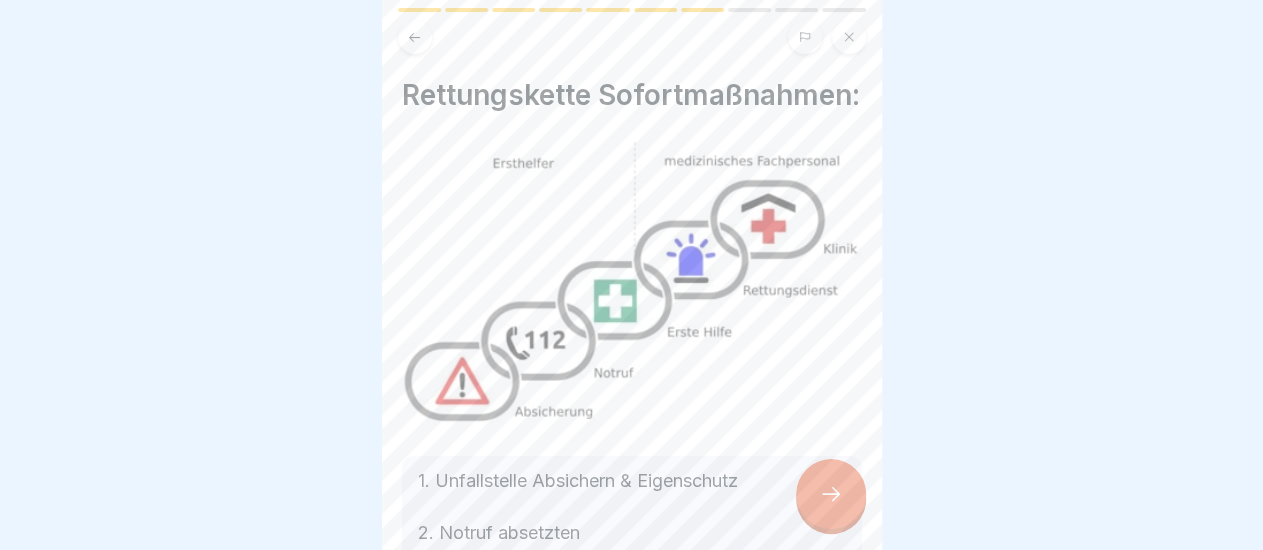 click at bounding box center [831, 494] 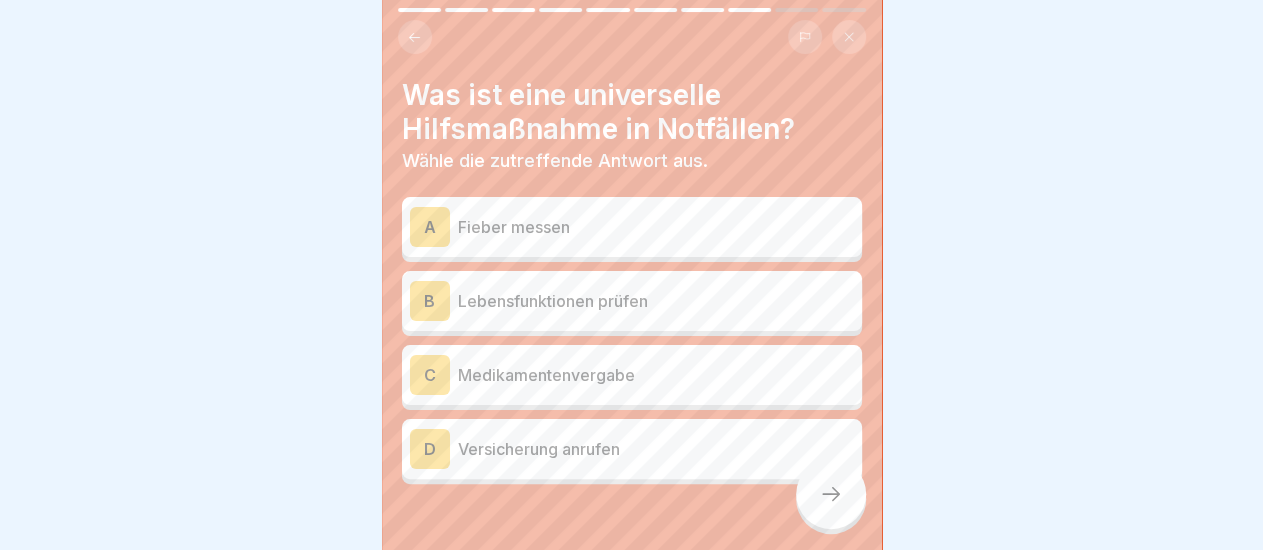 click on "Lebensfunktionen prüfen" at bounding box center [656, 301] 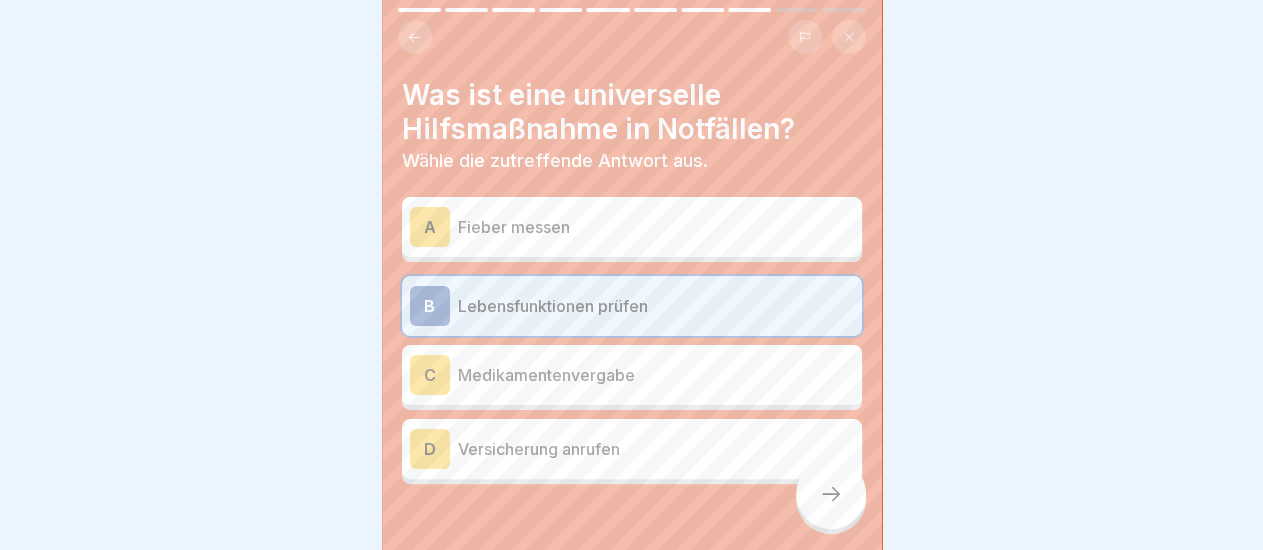 click 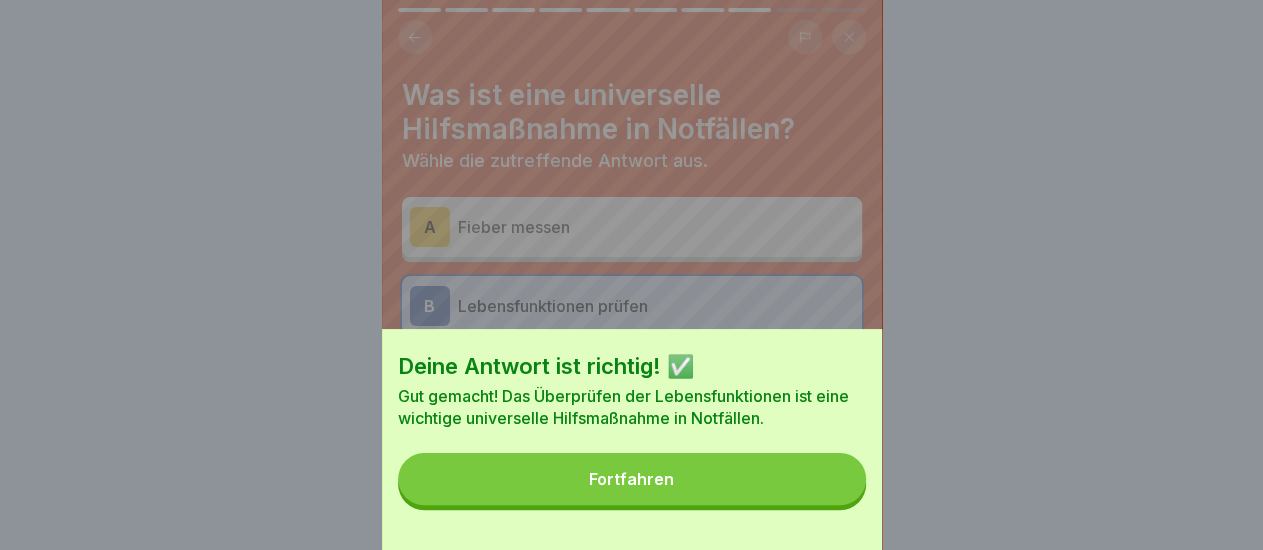 click on "Fortfahren" at bounding box center [632, 479] 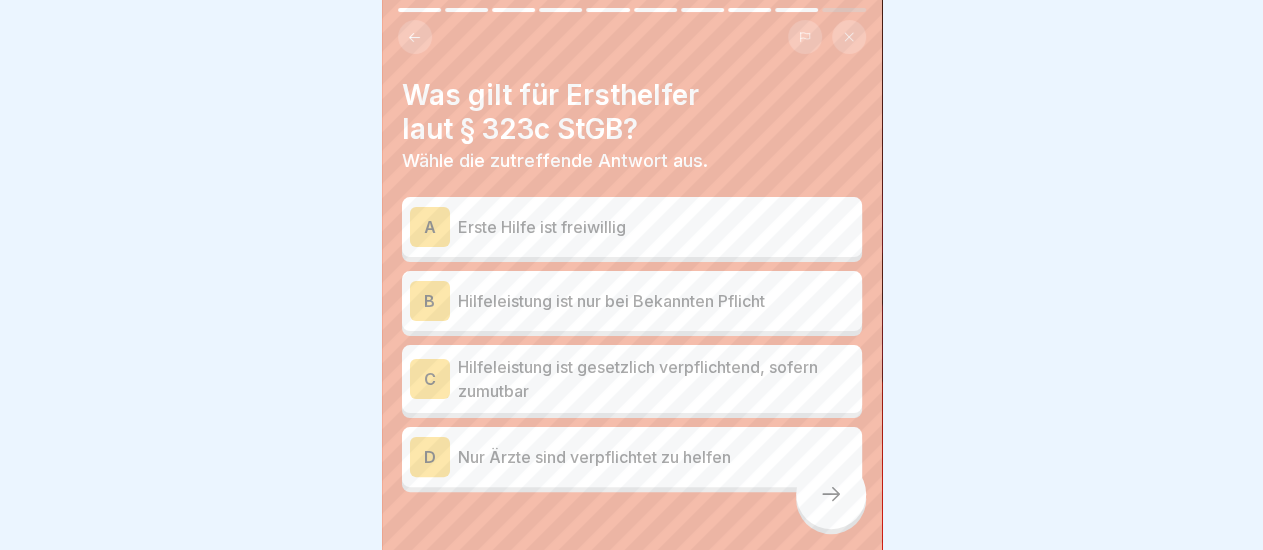 click on "Erste Hilfe ist freiwillig" at bounding box center [656, 227] 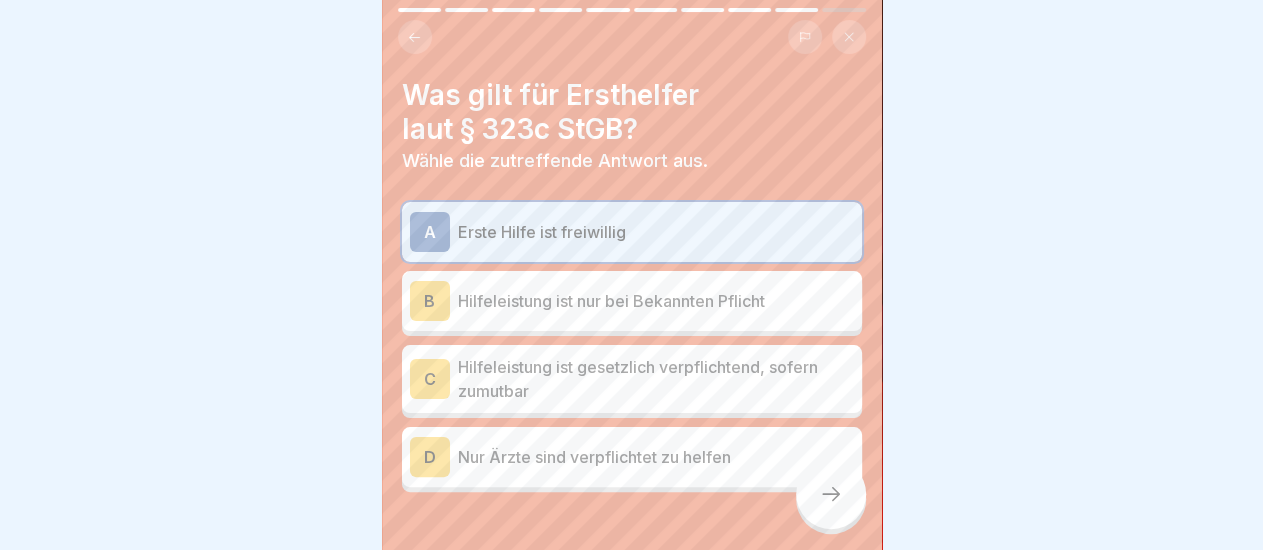 click at bounding box center (831, 494) 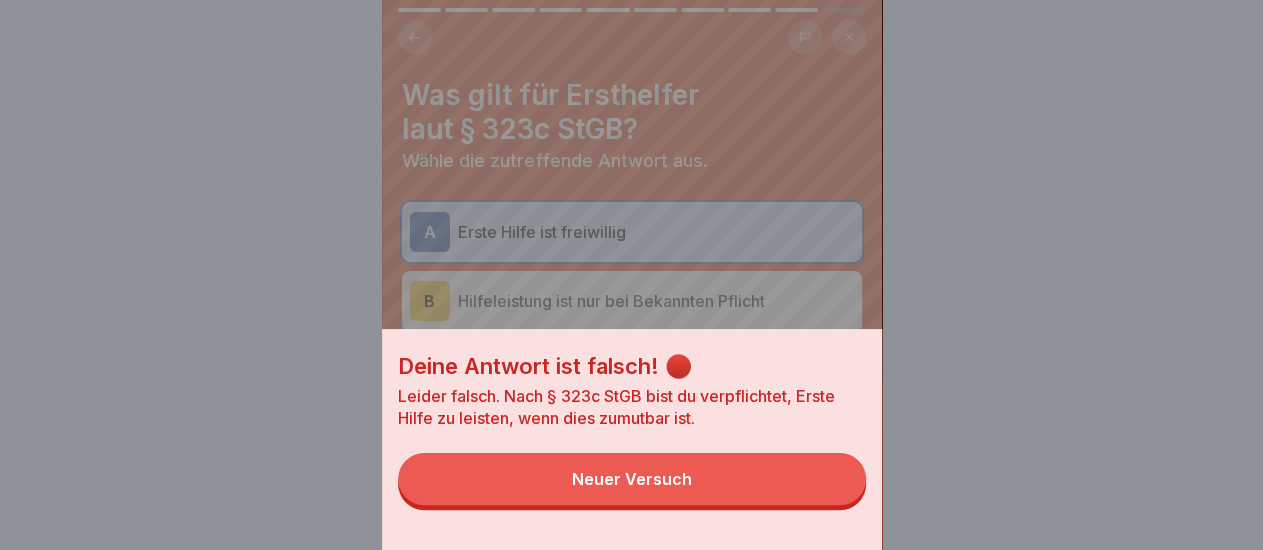 click on "Neuer Versuch" at bounding box center (632, 479) 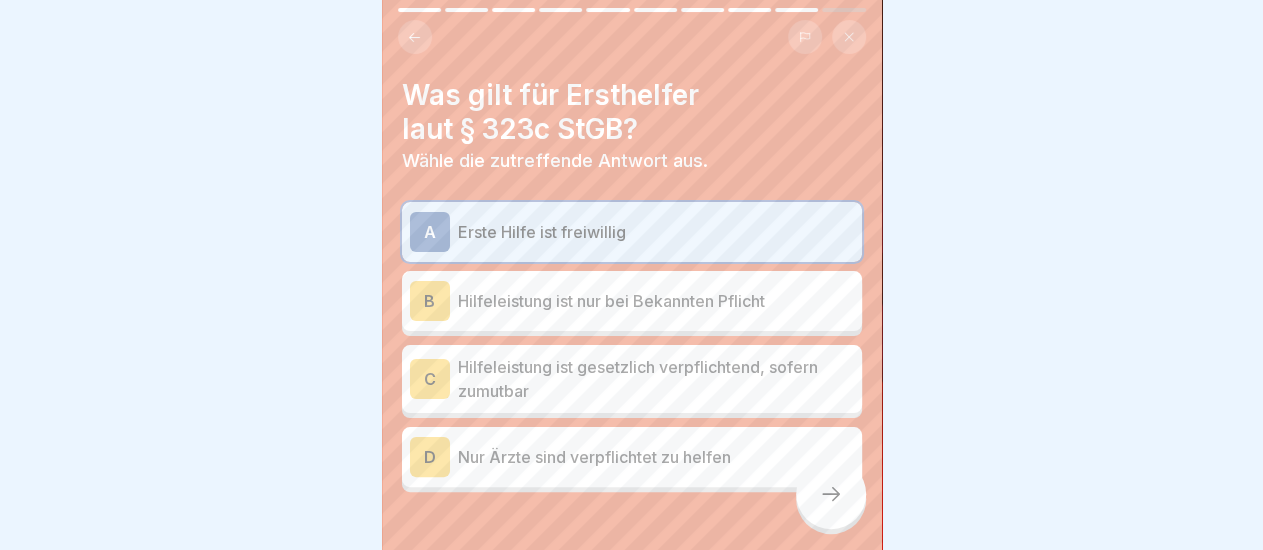 click on "Hilfeleistung ist gesetzlich verpflichtend, sofern zumutbar" at bounding box center [656, 379] 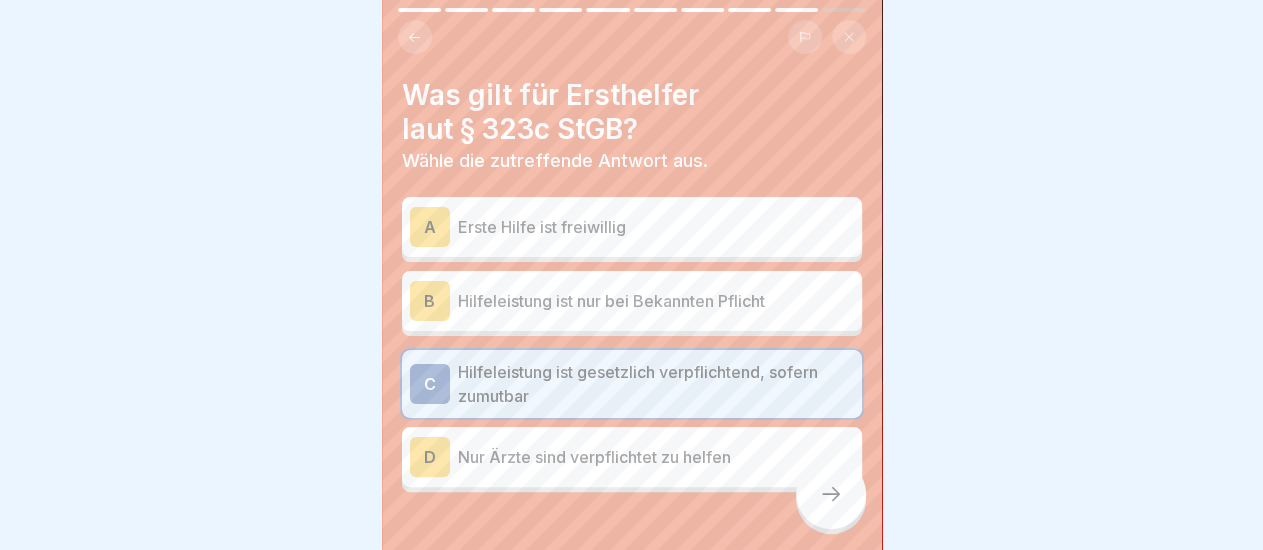 click on "D Nur [PROFESSION] sind verpflichtet zu helfen" at bounding box center (632, 457) 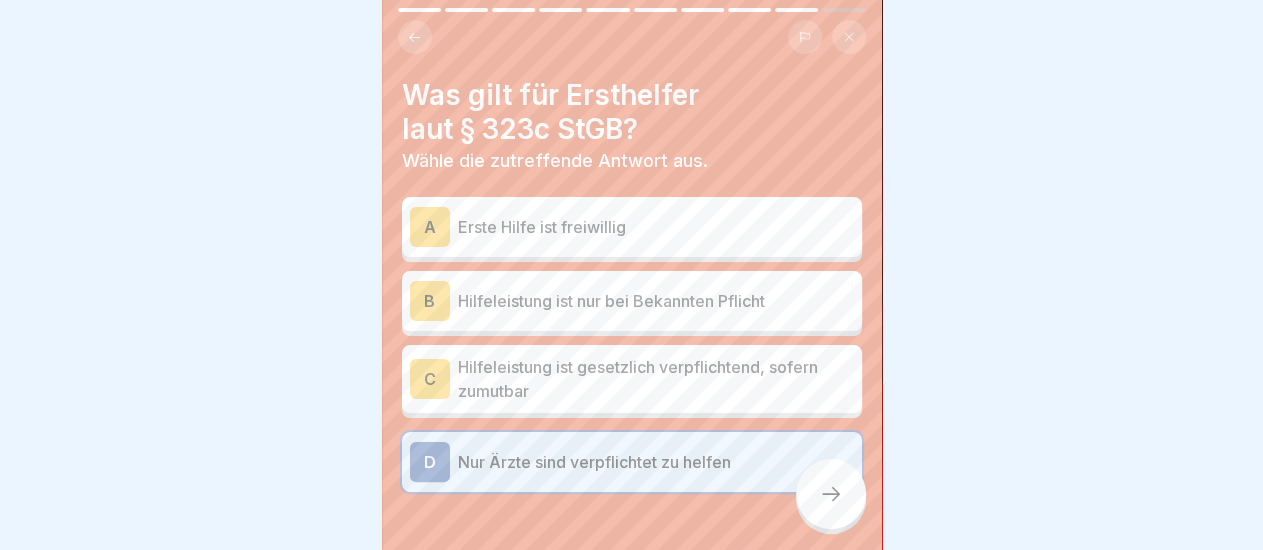 click on "C Hilfeleistung ist gesetzlich verpflichtend, sofern zumutbar" at bounding box center [632, 379] 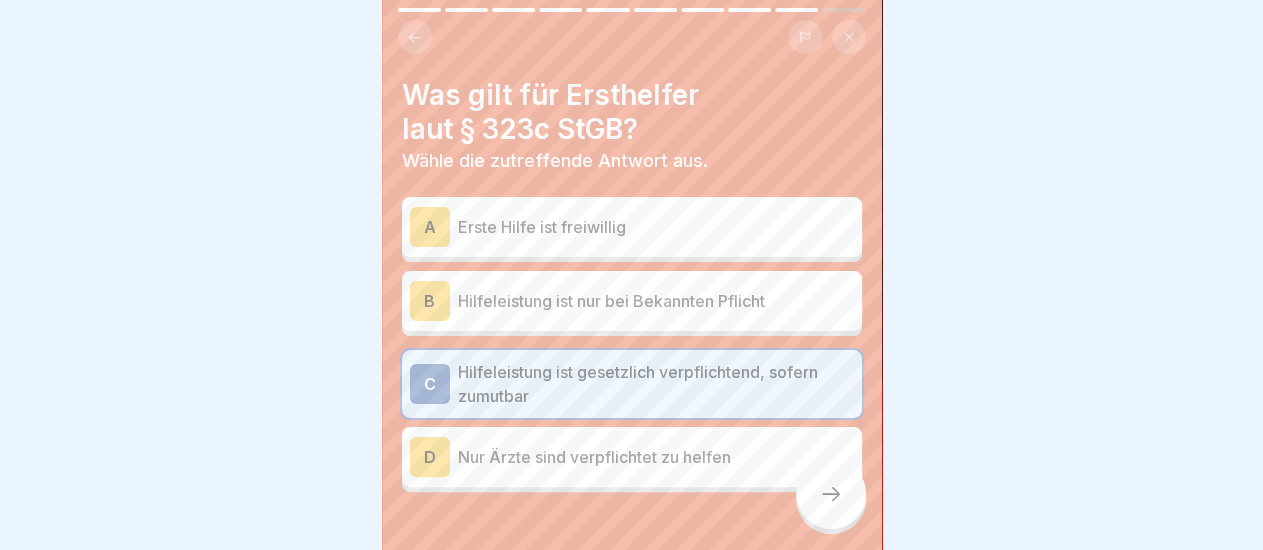 click 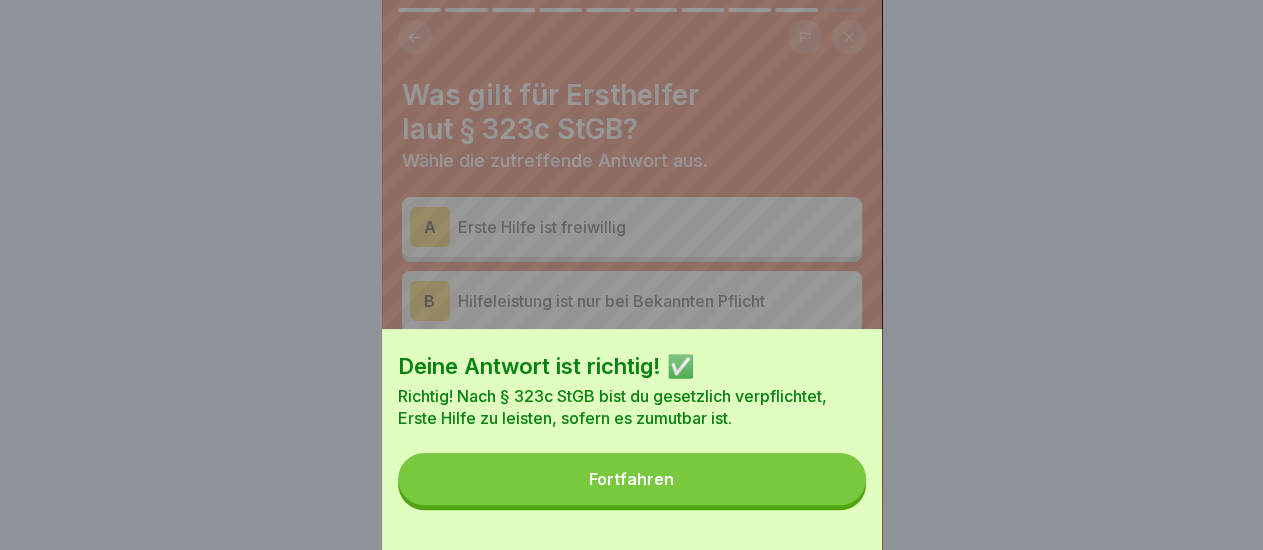 click on "Fortfahren" at bounding box center (632, 479) 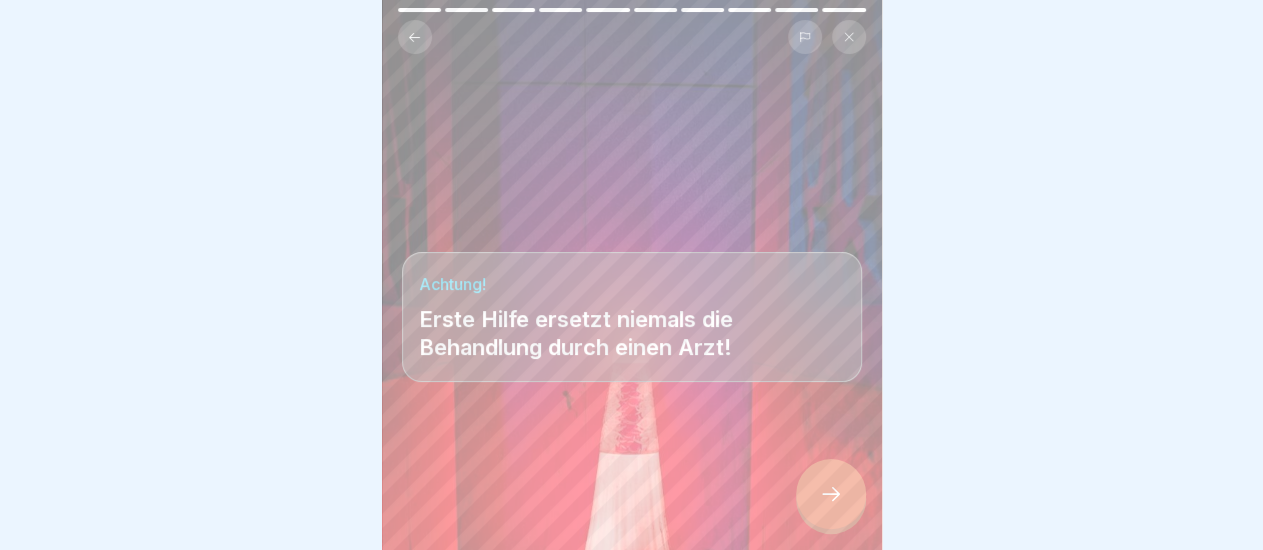 click at bounding box center (831, 494) 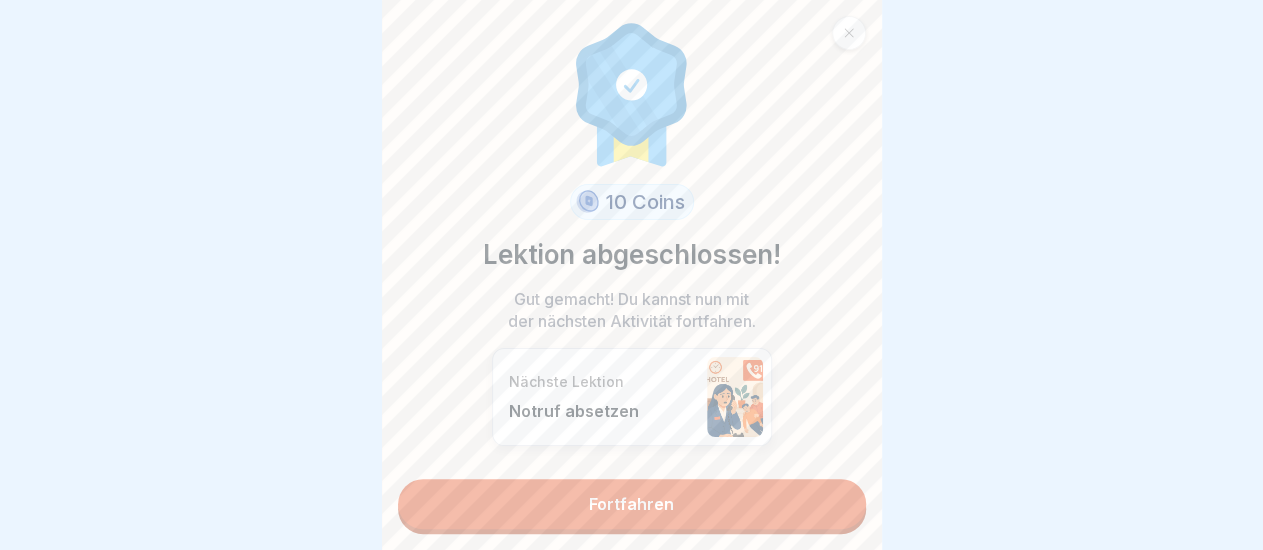 click on "Fortfahren" at bounding box center [632, 504] 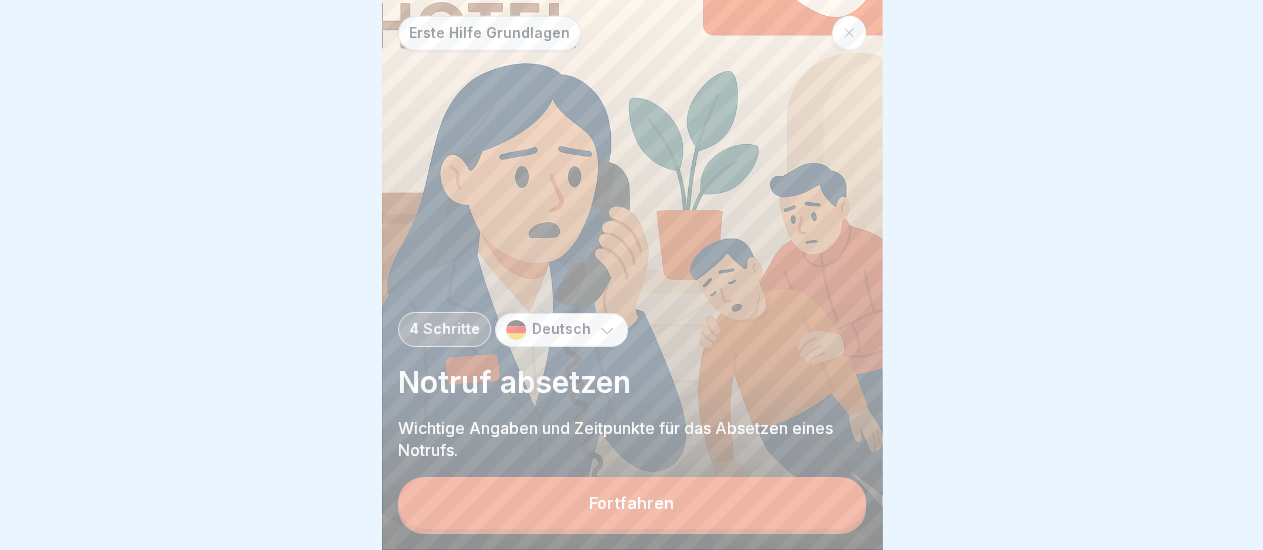 scroll, scrollTop: 17, scrollLeft: 0, axis: vertical 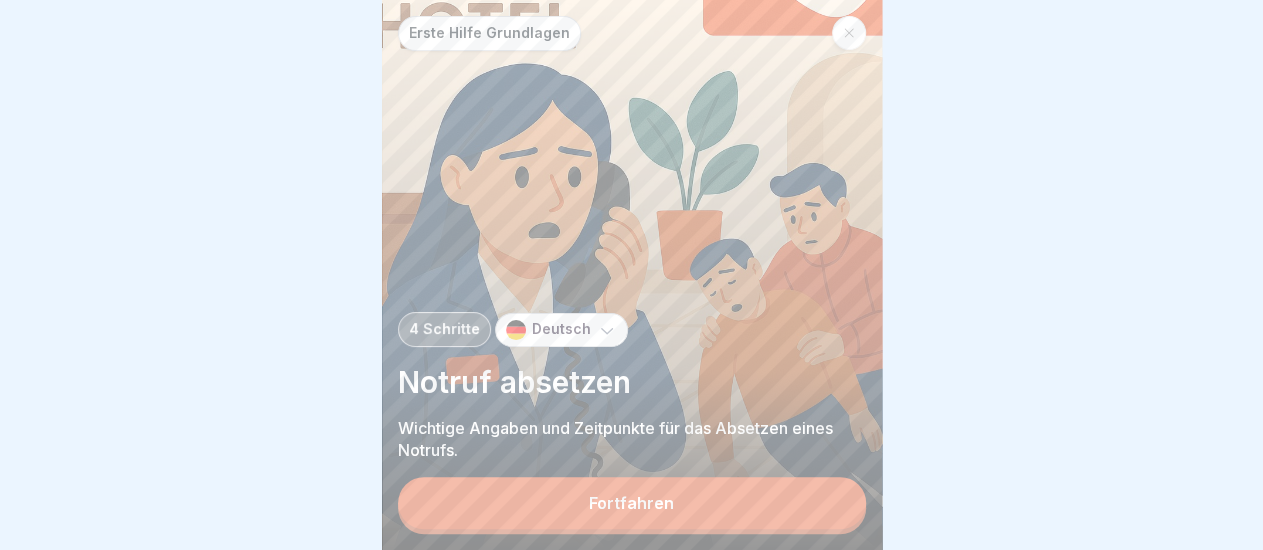 click on "Fortfahren" at bounding box center [632, 503] 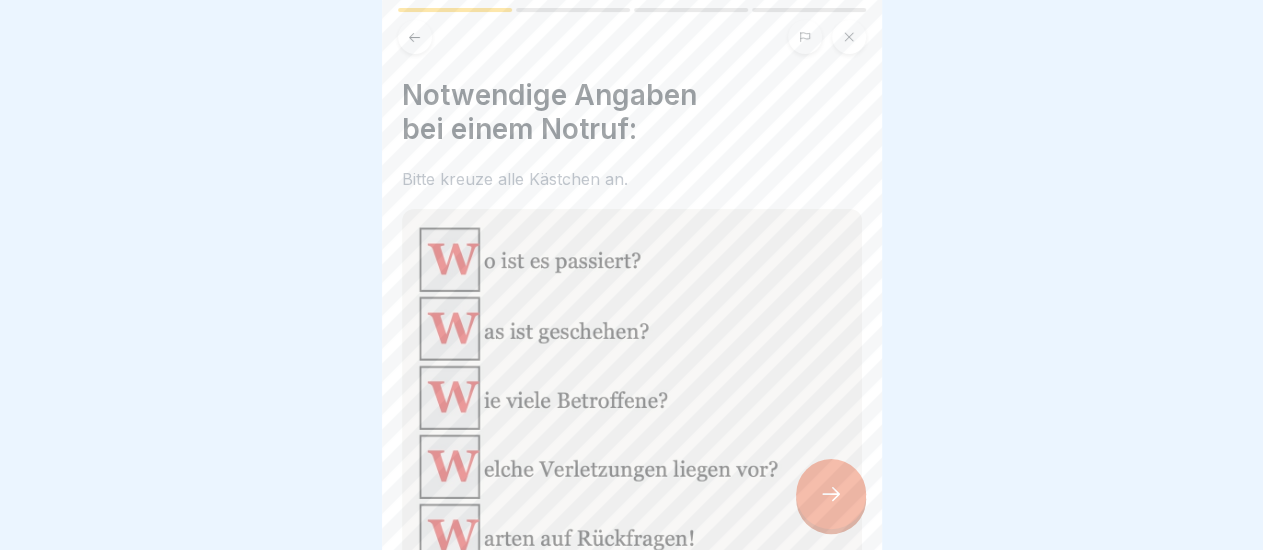 scroll, scrollTop: 116, scrollLeft: 0, axis: vertical 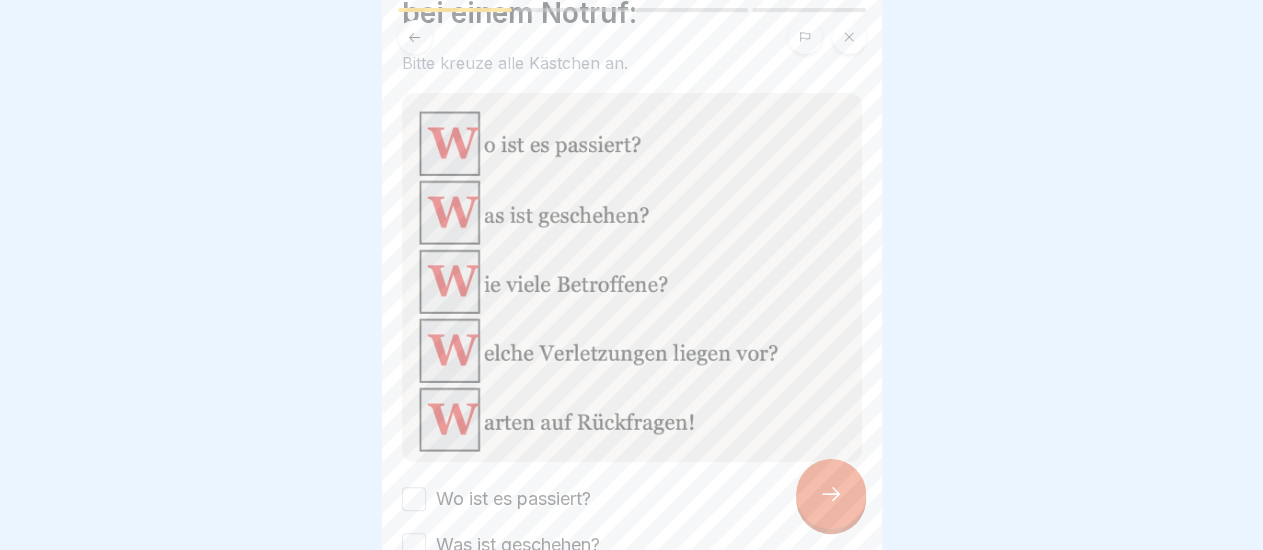 click at bounding box center [632, 277] 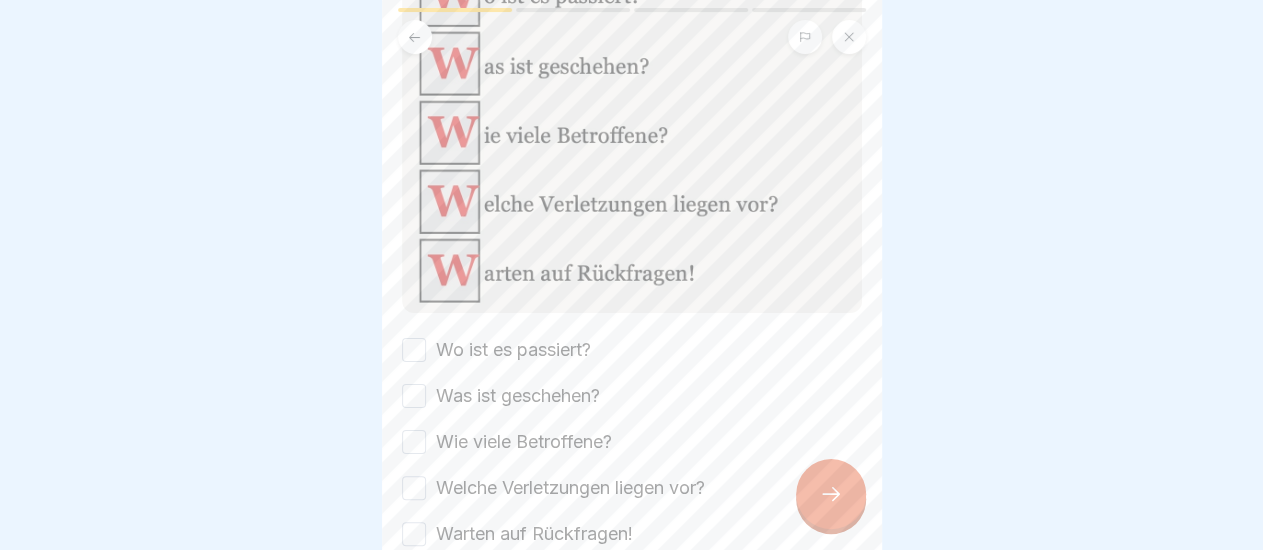 scroll, scrollTop: 232, scrollLeft: 0, axis: vertical 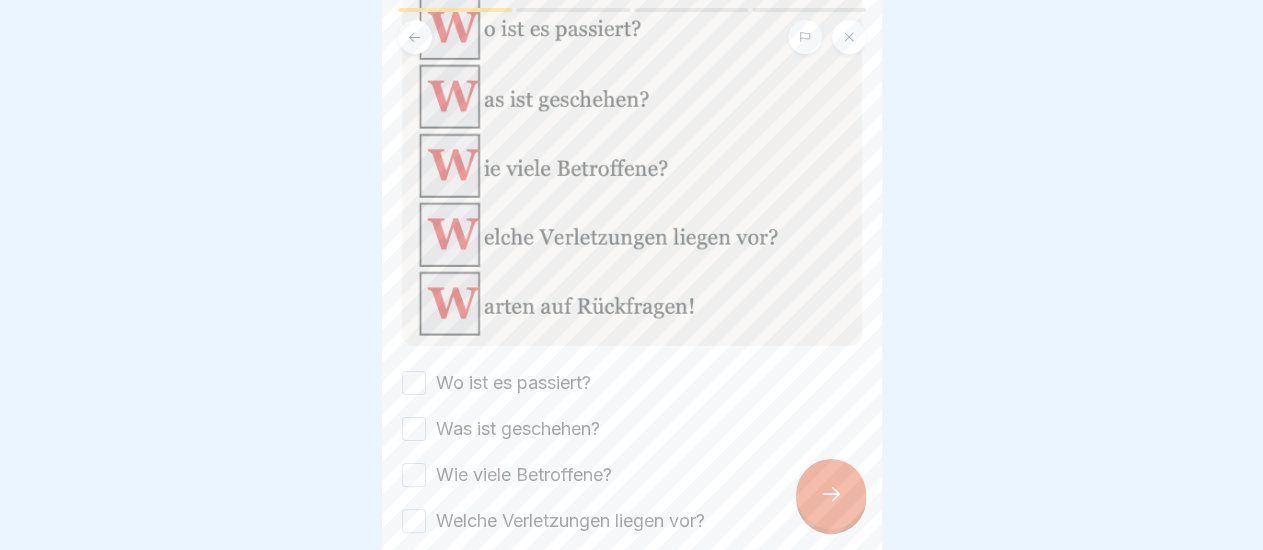 click on "Wo ist es passiert?" at bounding box center [513, 383] 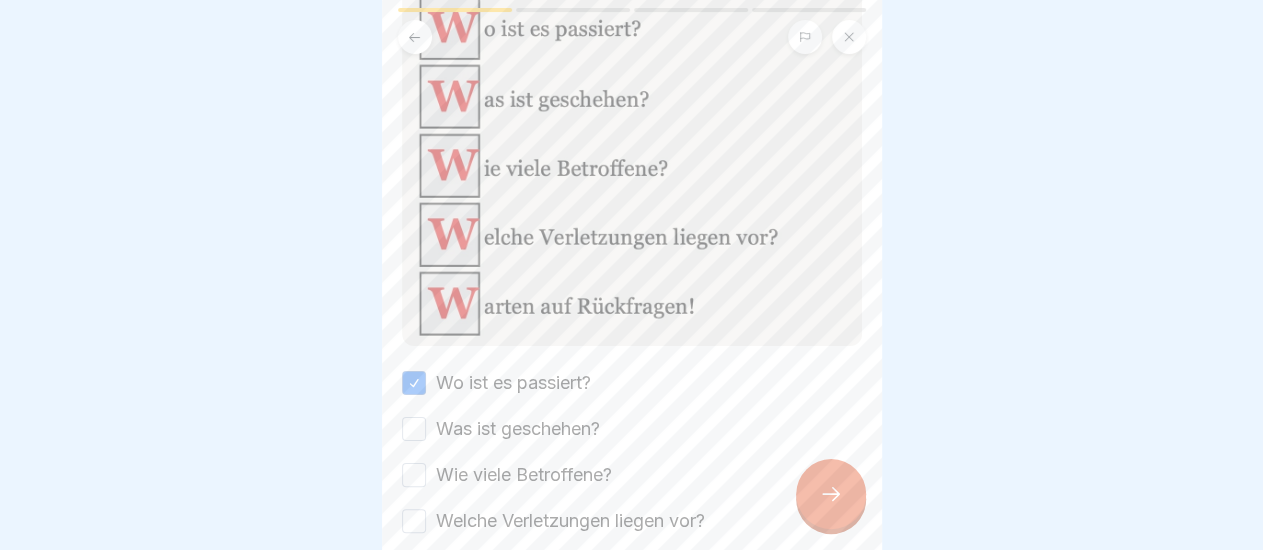 click on "Was ist geschehen?" at bounding box center (518, 429) 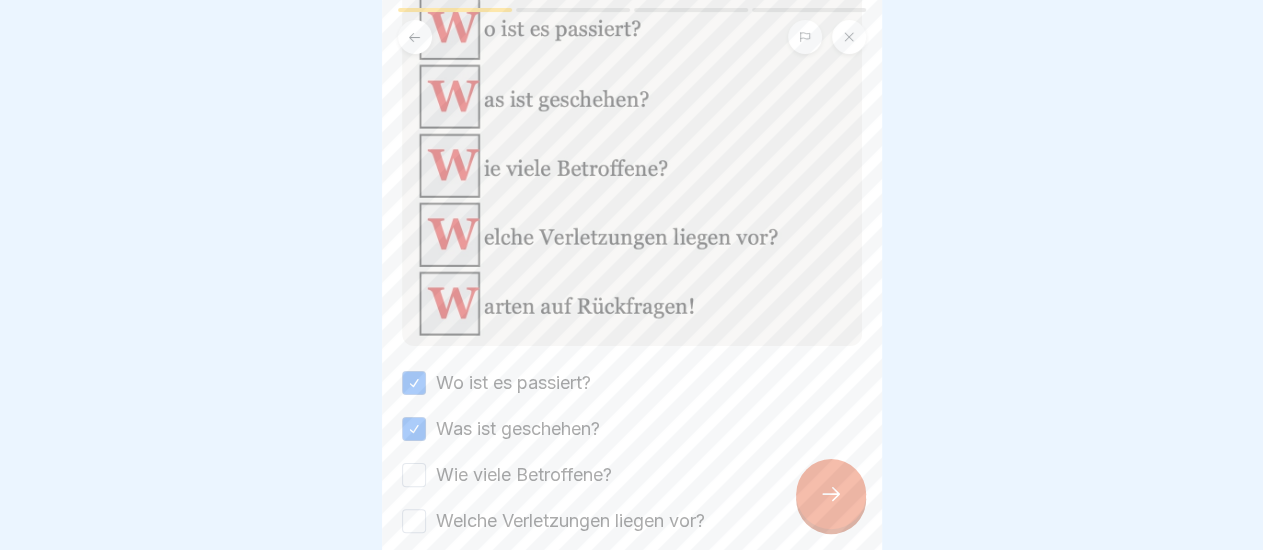 scroll, scrollTop: 348, scrollLeft: 0, axis: vertical 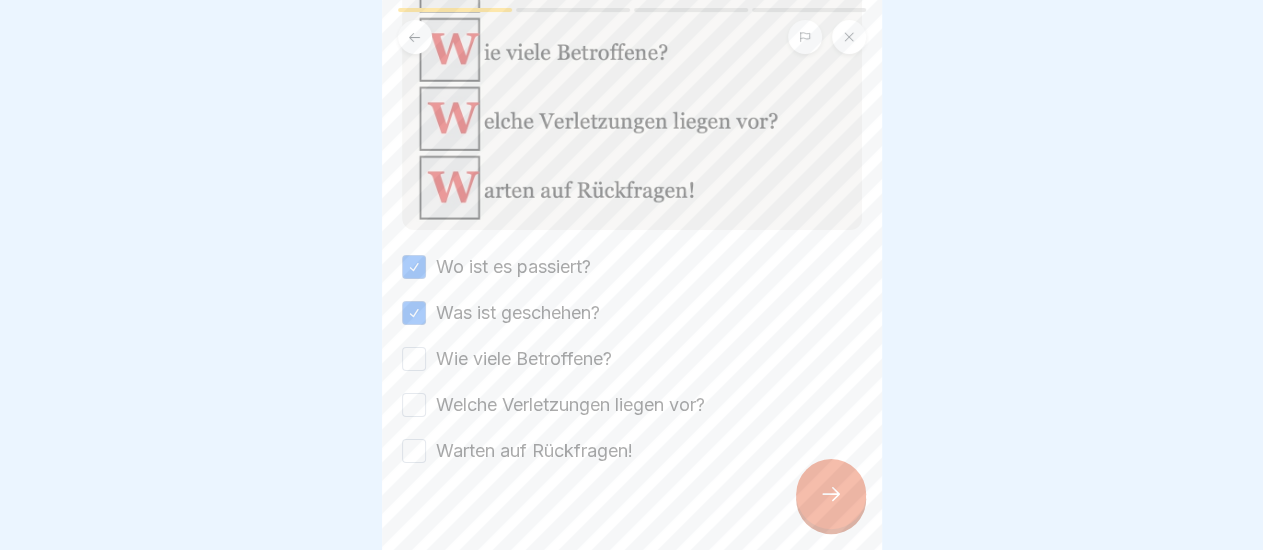 click on "Wie viele Betroffene?" at bounding box center (524, 359) 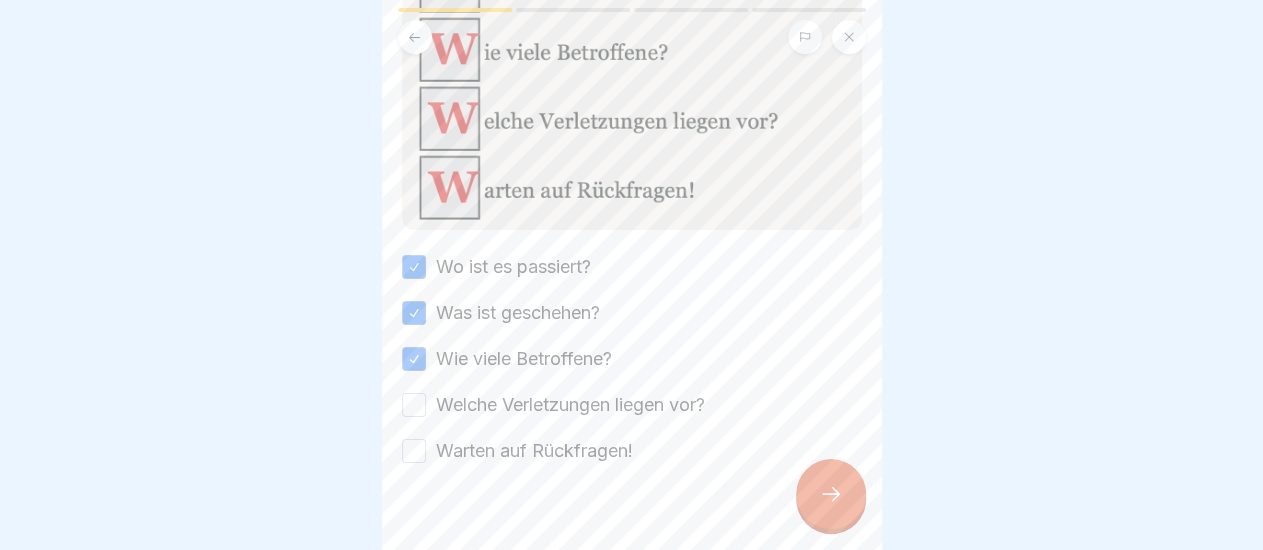 click on "Wo ist es passiert? Was ist geschehen? Wie viele Betroffene? Welche Verletzungen liegen vor? Warten auf Rückfragen!" at bounding box center [632, 359] 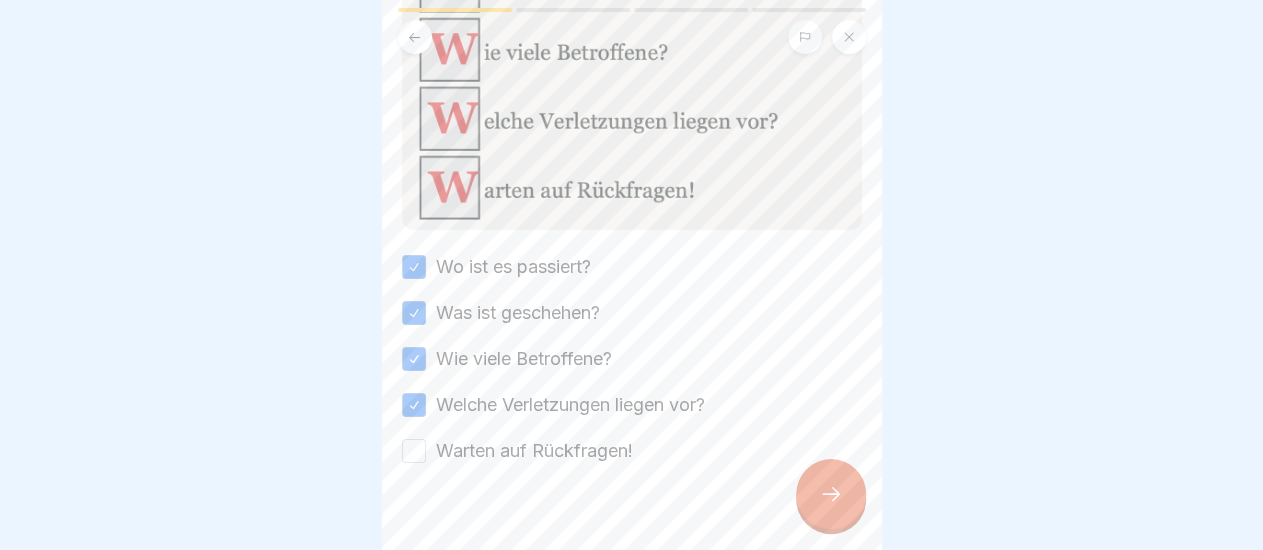 click on "Warten auf Rückfragen!" at bounding box center (534, 451) 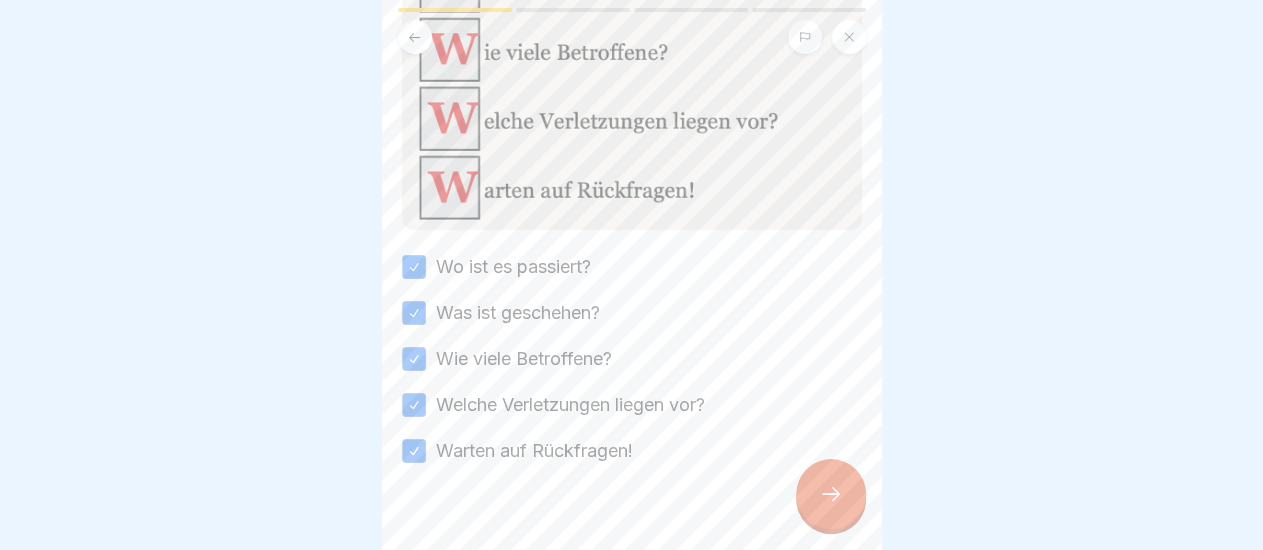 click at bounding box center [831, 494] 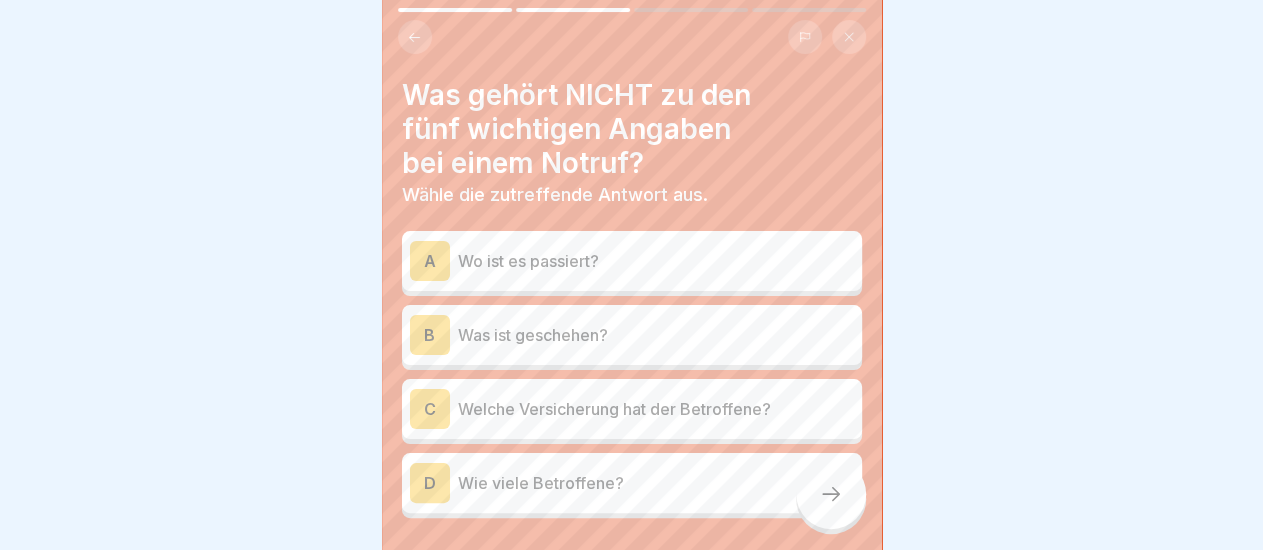 scroll, scrollTop: 87, scrollLeft: 0, axis: vertical 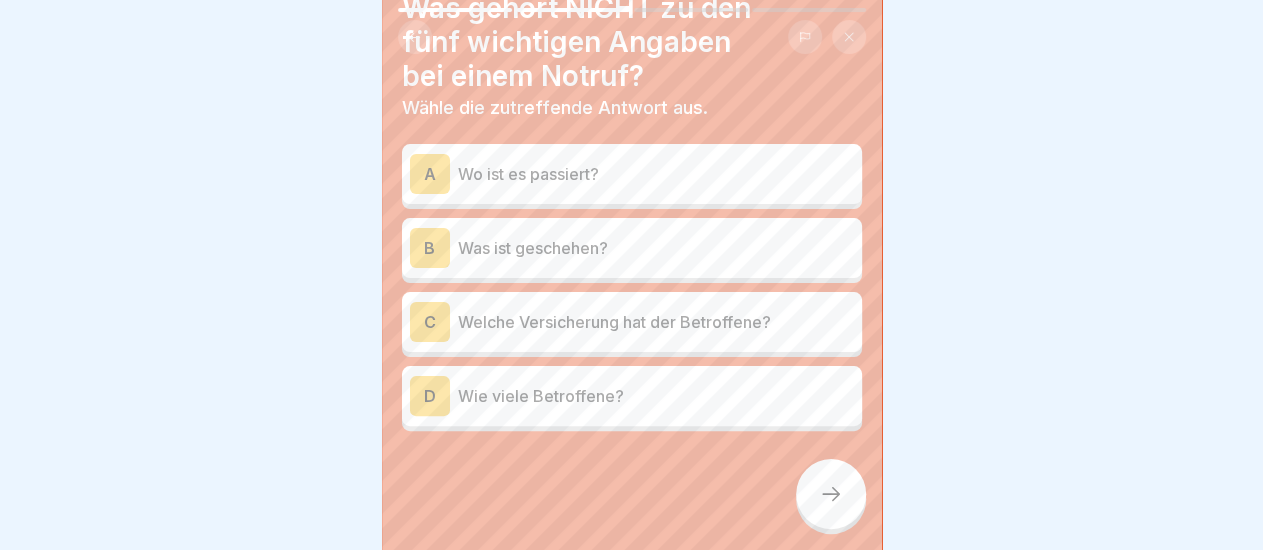 click on "C Welche Versicherung hat der [PERSON]?" at bounding box center [632, 322] 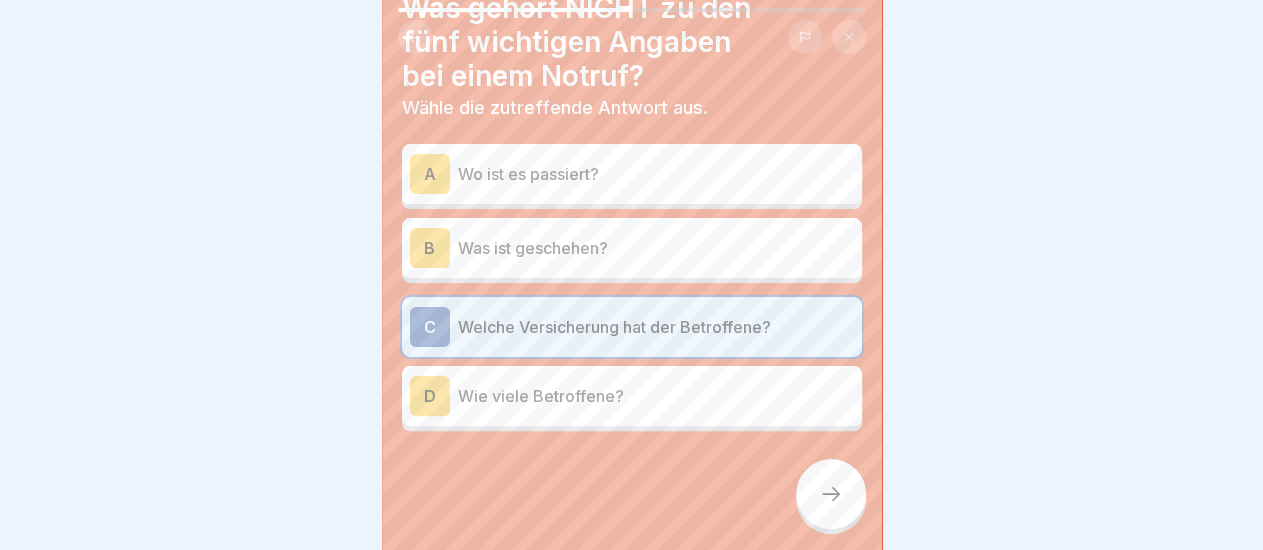 click 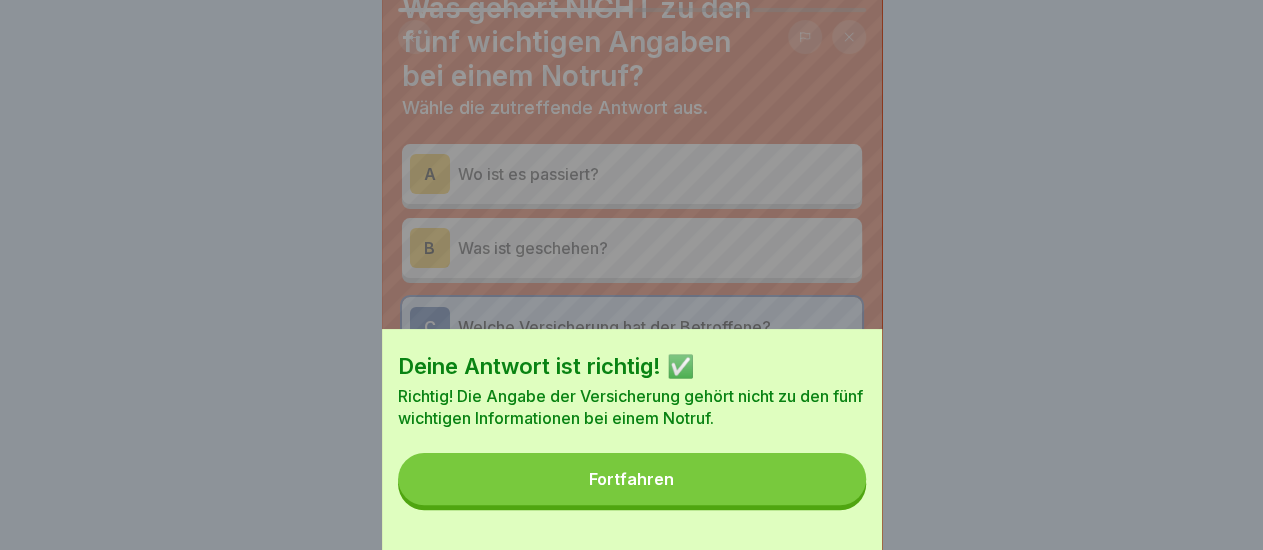 click on "Fortfahren" at bounding box center (632, 479) 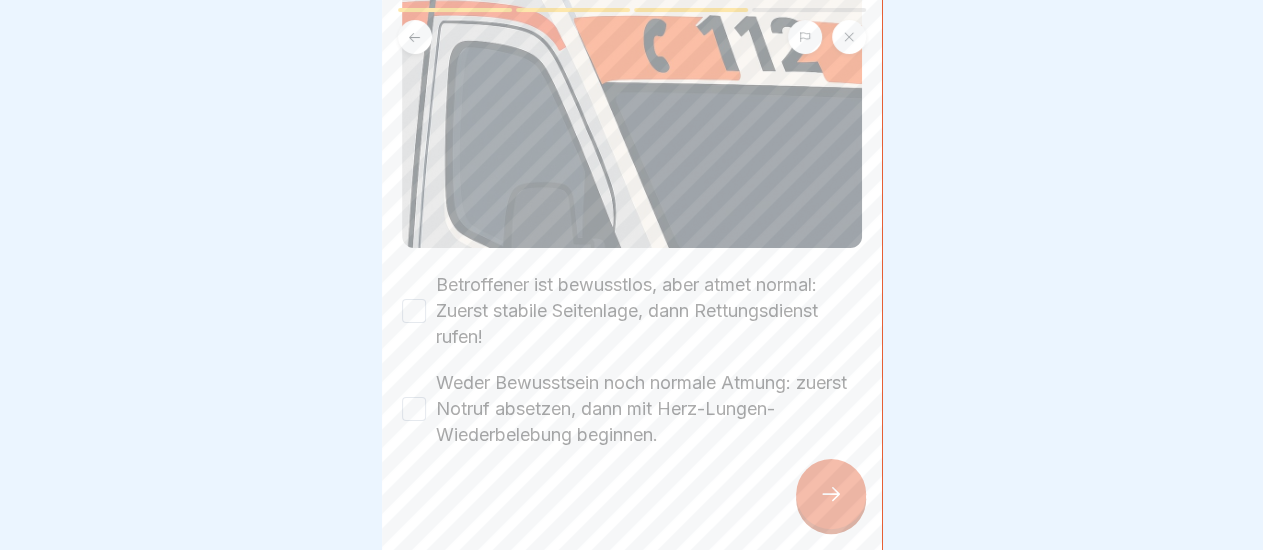 scroll, scrollTop: 241, scrollLeft: 0, axis: vertical 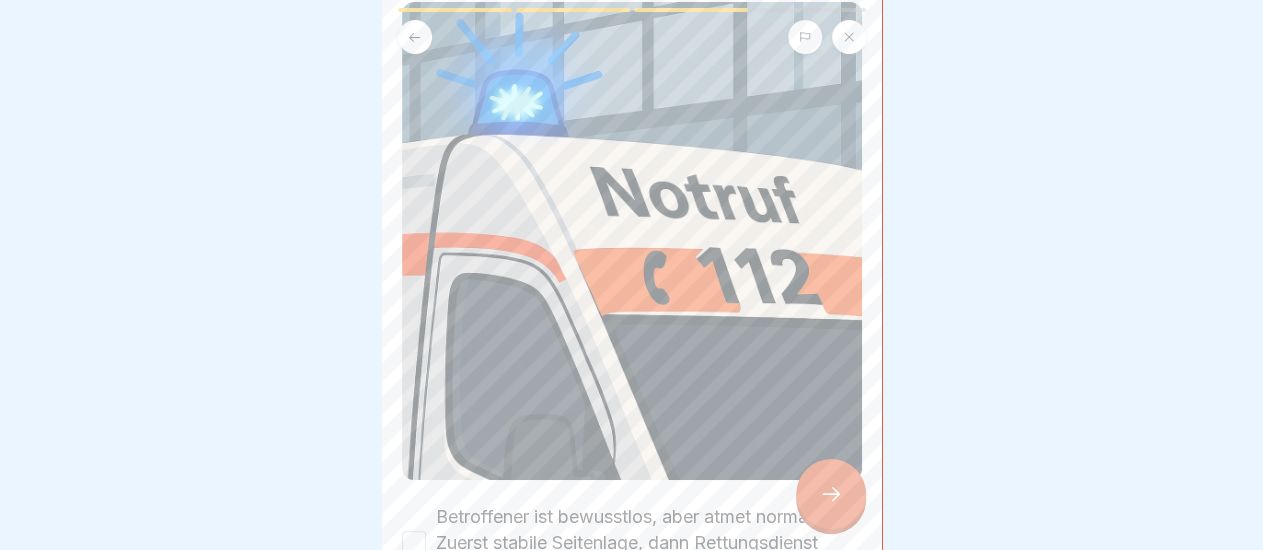click at bounding box center [632, 240] 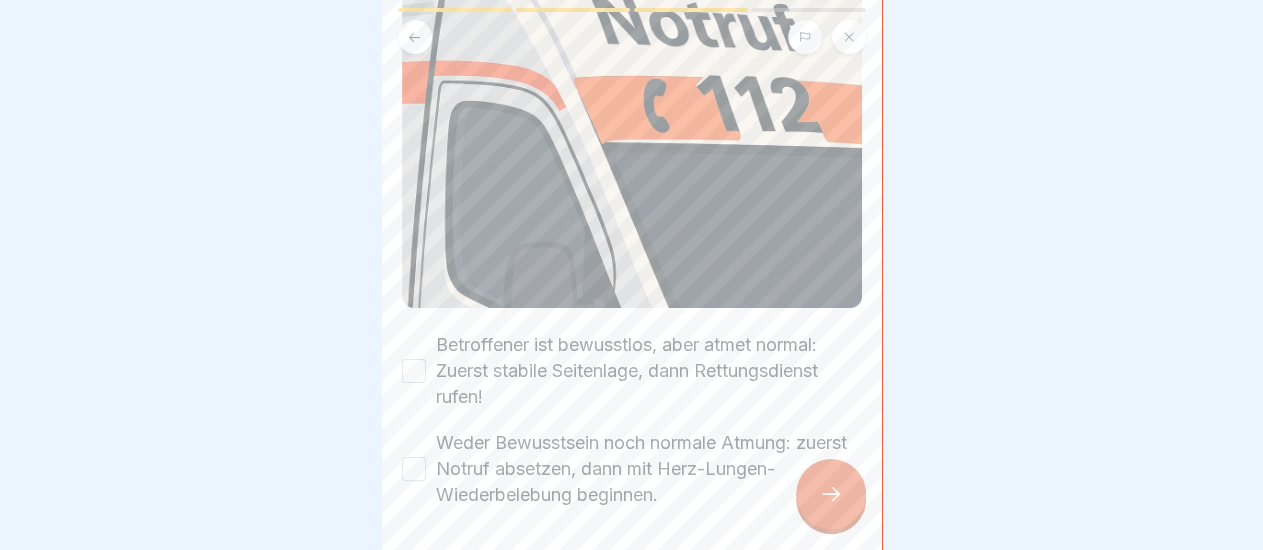 scroll, scrollTop: 473, scrollLeft: 0, axis: vertical 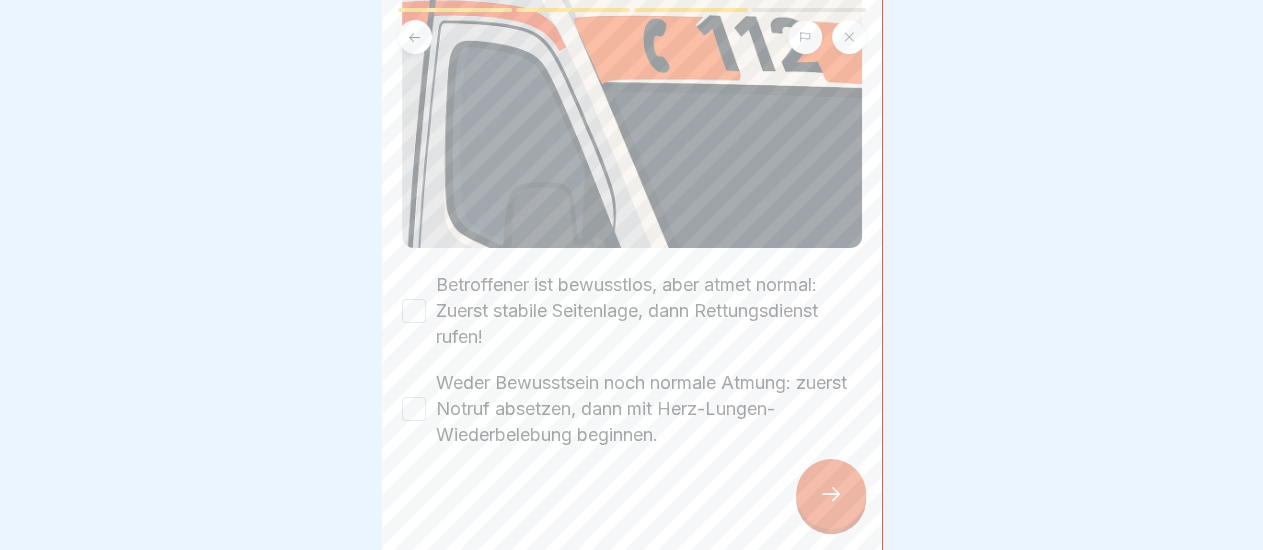 click on "Betroffener ist bewusstlos, aber atmet normal: Zuerst stabile Seitenlage, dann Rettungsdienst rufen!" at bounding box center [649, 311] 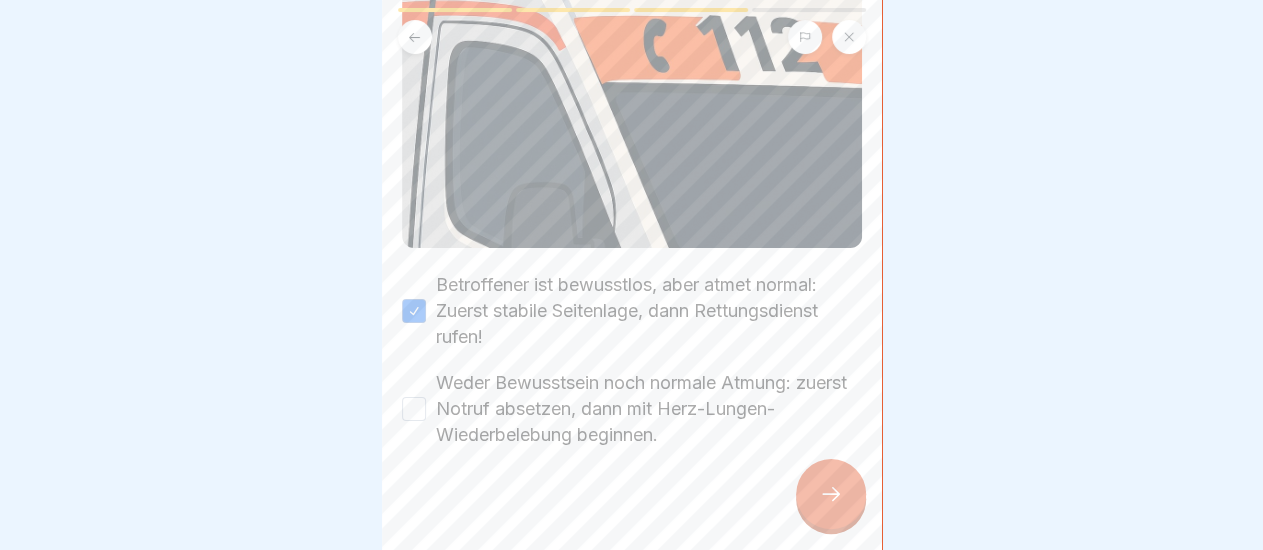 drag, startPoint x: 634, startPoint y: 361, endPoint x: 645, endPoint y: 374, distance: 17.029387 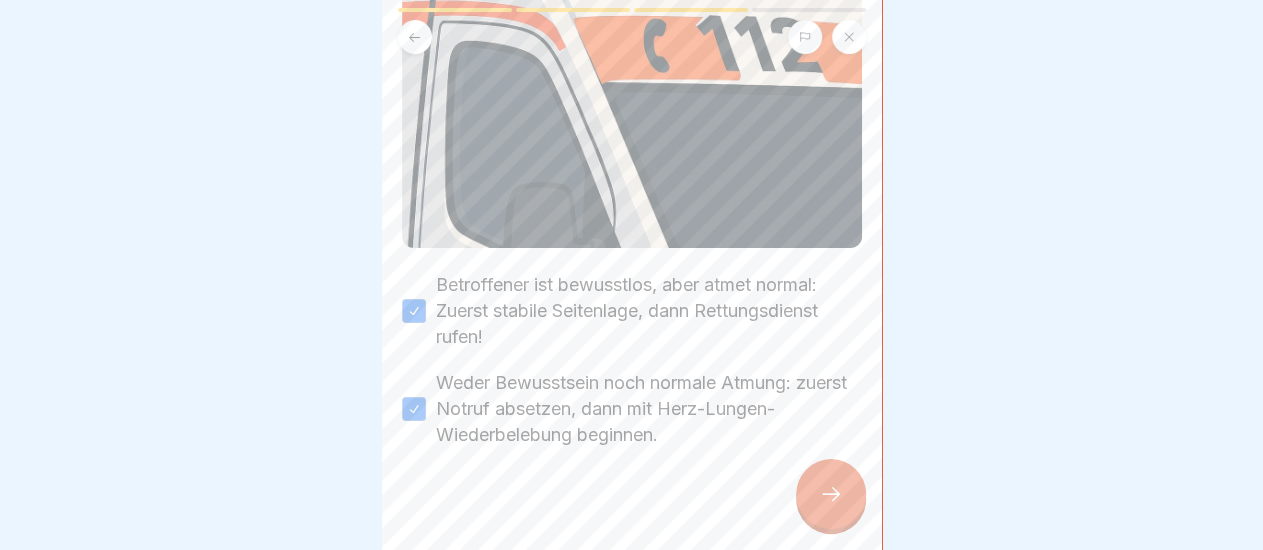 click at bounding box center (831, 494) 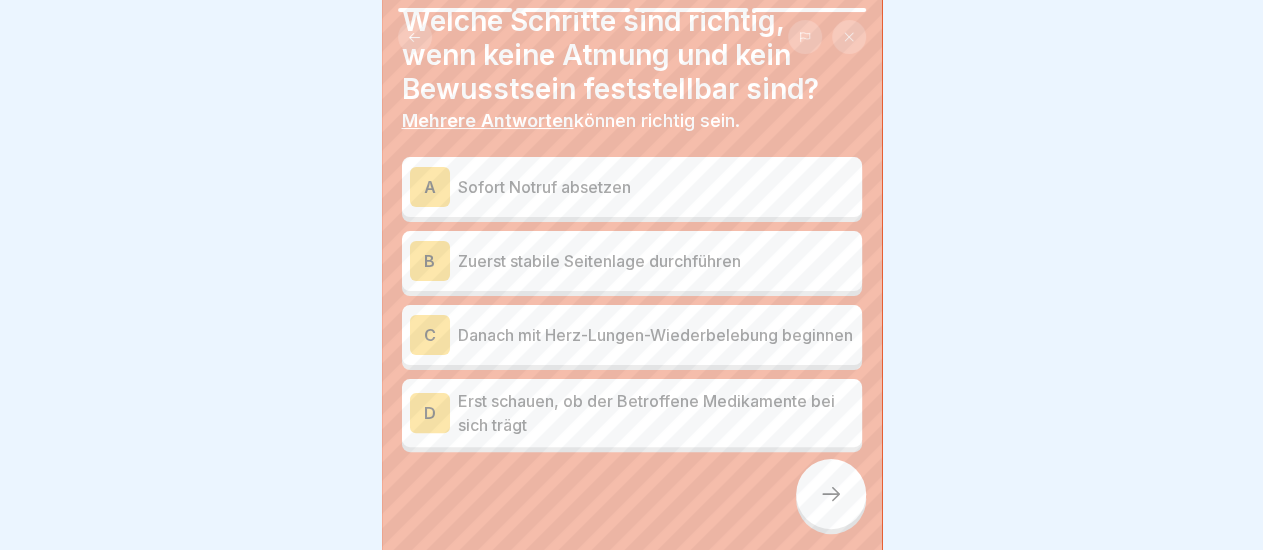 scroll, scrollTop: 103, scrollLeft: 0, axis: vertical 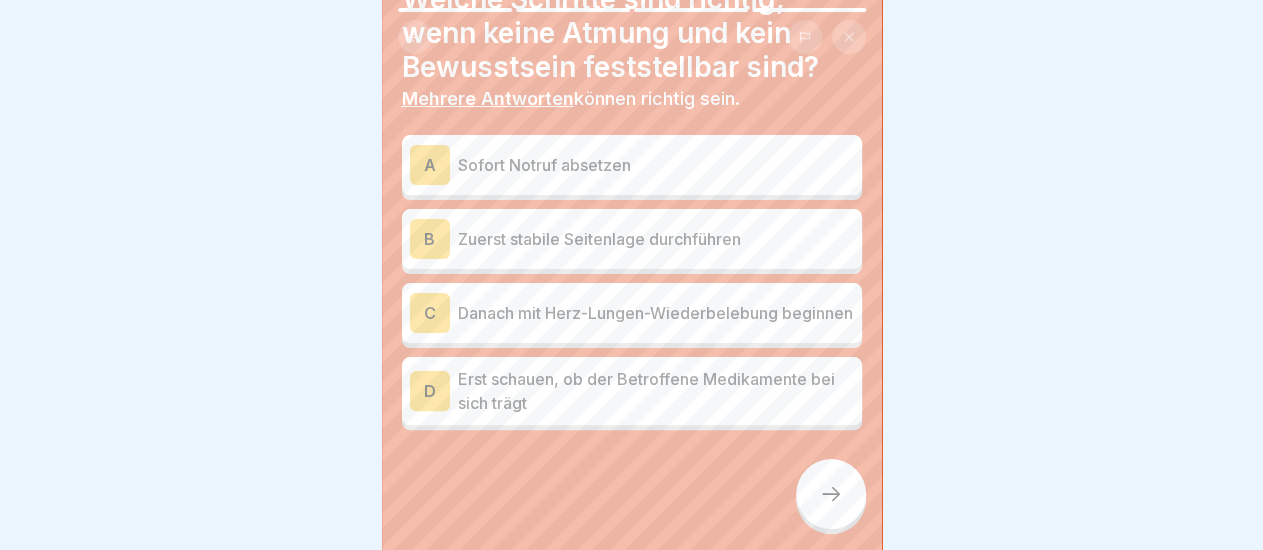 click on "Danach mit Herz-Lungen-Wiederbelebung beginnen" at bounding box center (656, 313) 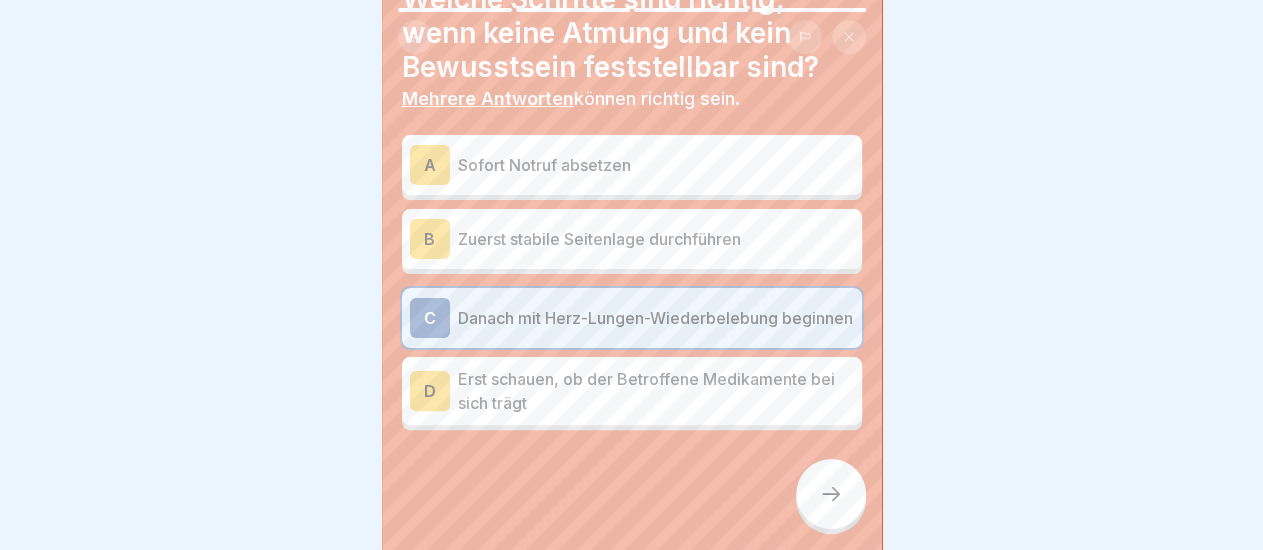 click on "Sofort Notruf absetzen" at bounding box center (656, 165) 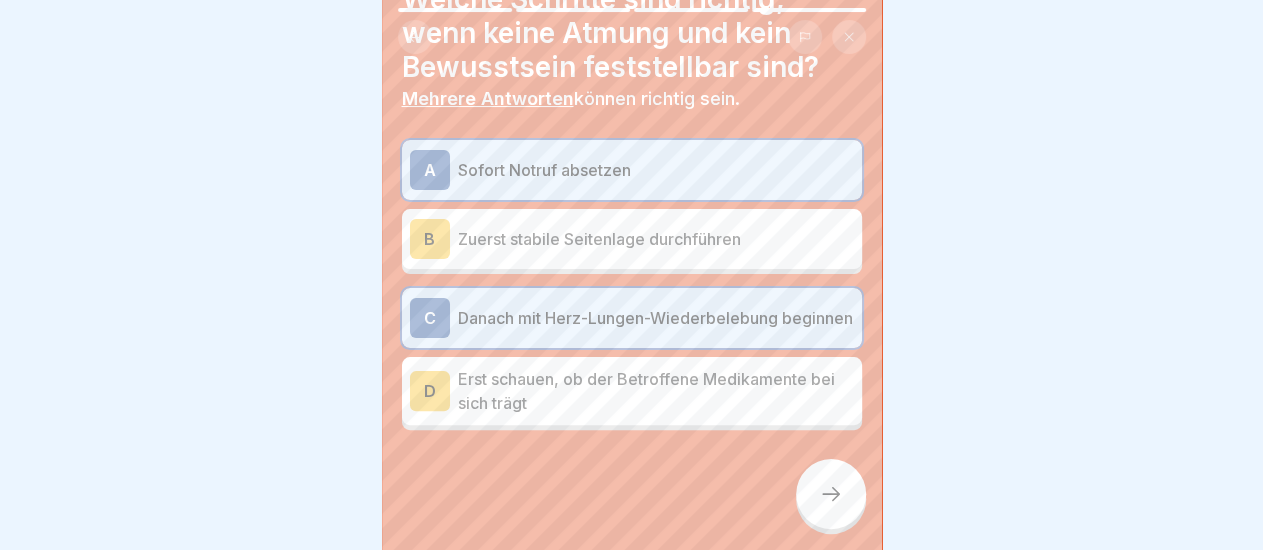 click 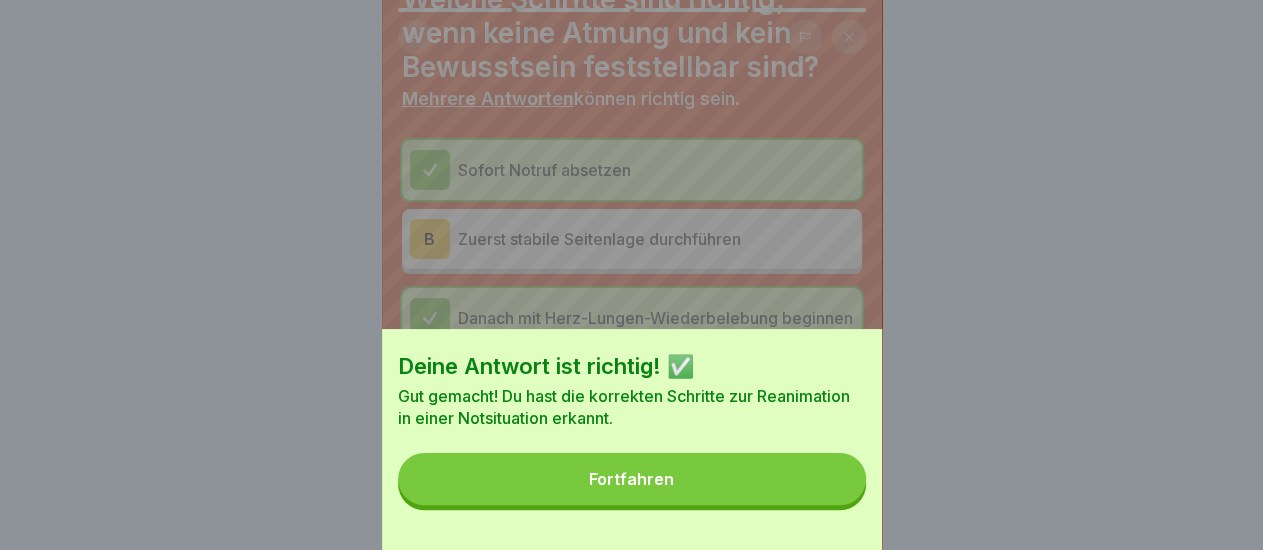 click on "Fortfahren" at bounding box center [632, 479] 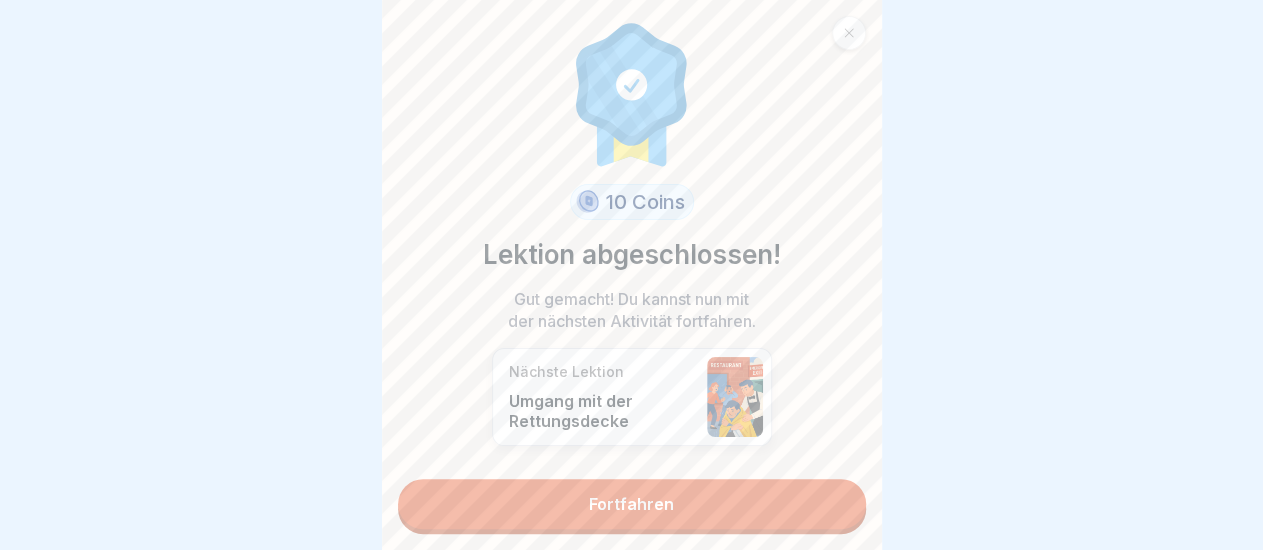 click on "Fortfahren" at bounding box center [632, 504] 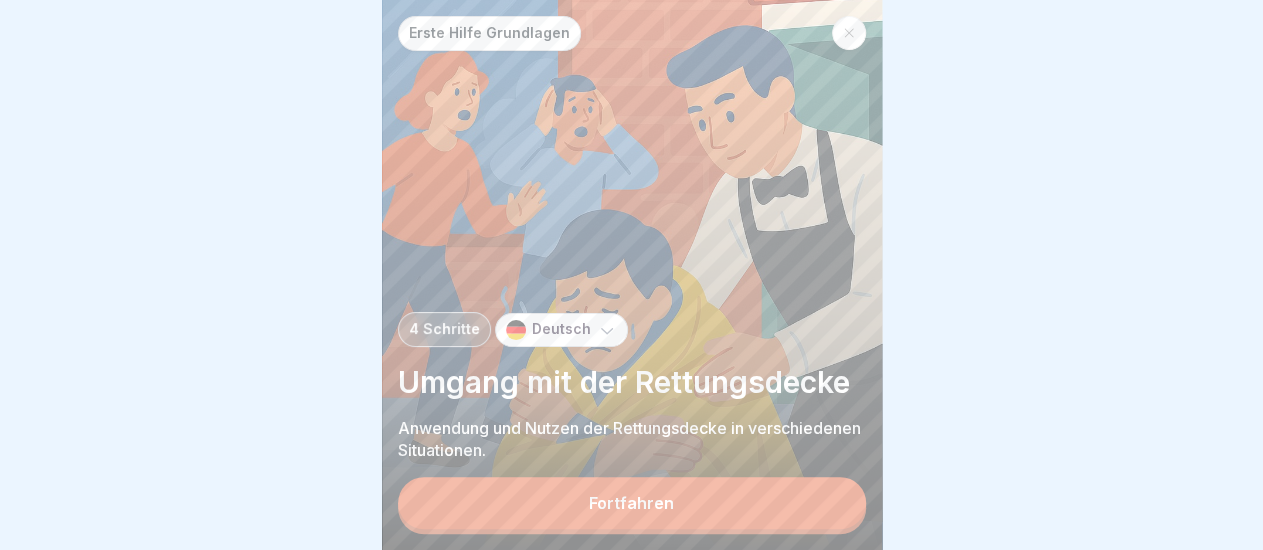 click on "Fortfahren" at bounding box center (632, 503) 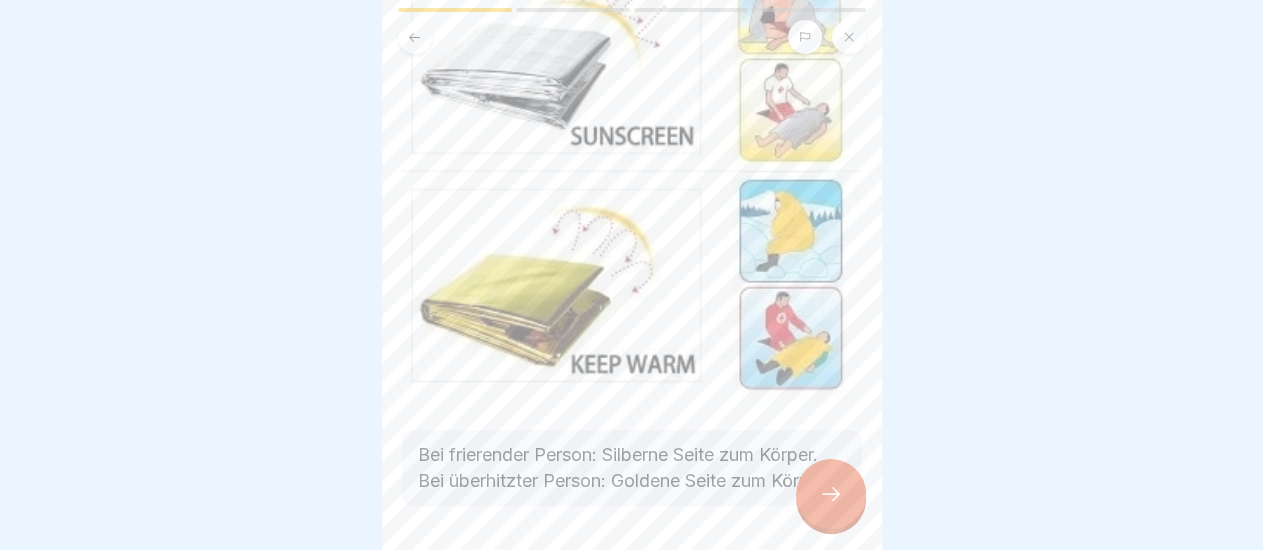scroll, scrollTop: 343, scrollLeft: 0, axis: vertical 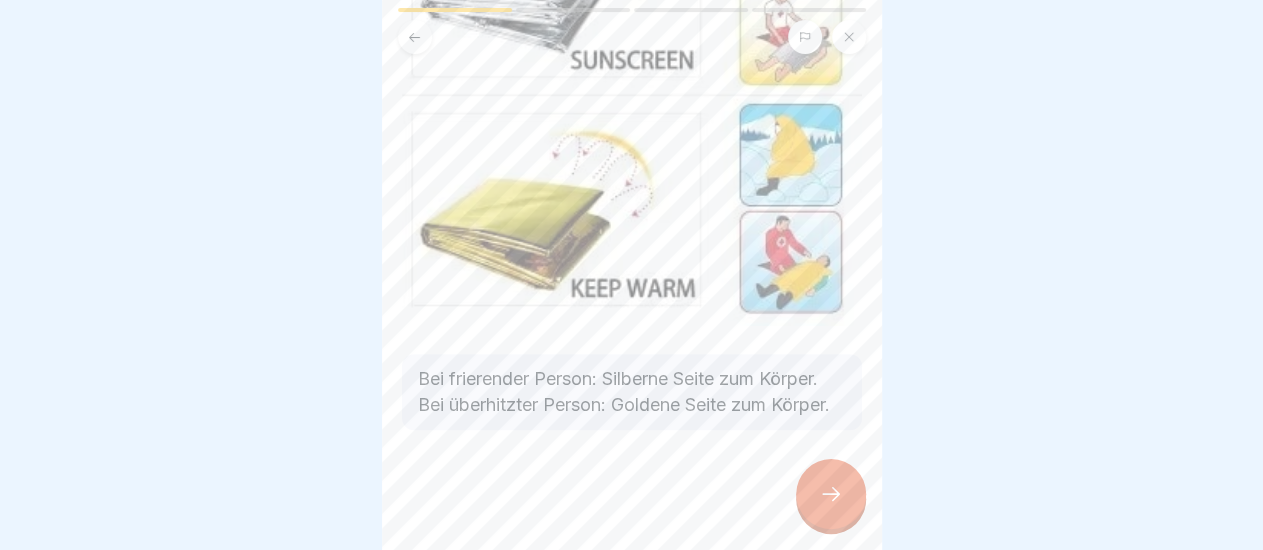 click at bounding box center [831, 494] 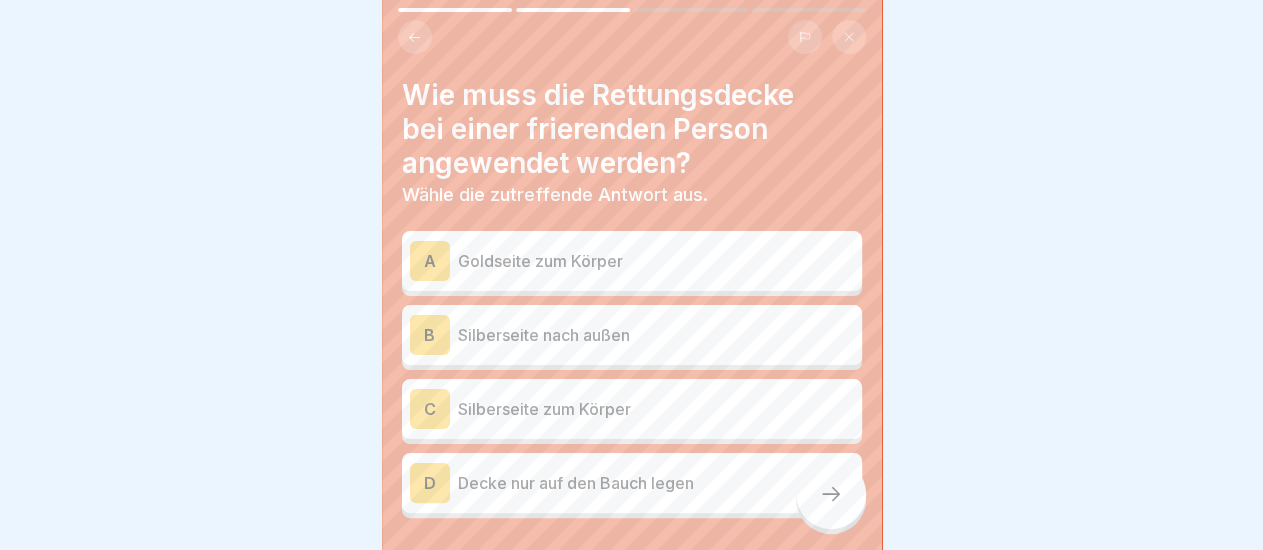 click on "Goldseite zum Körper" at bounding box center [656, 261] 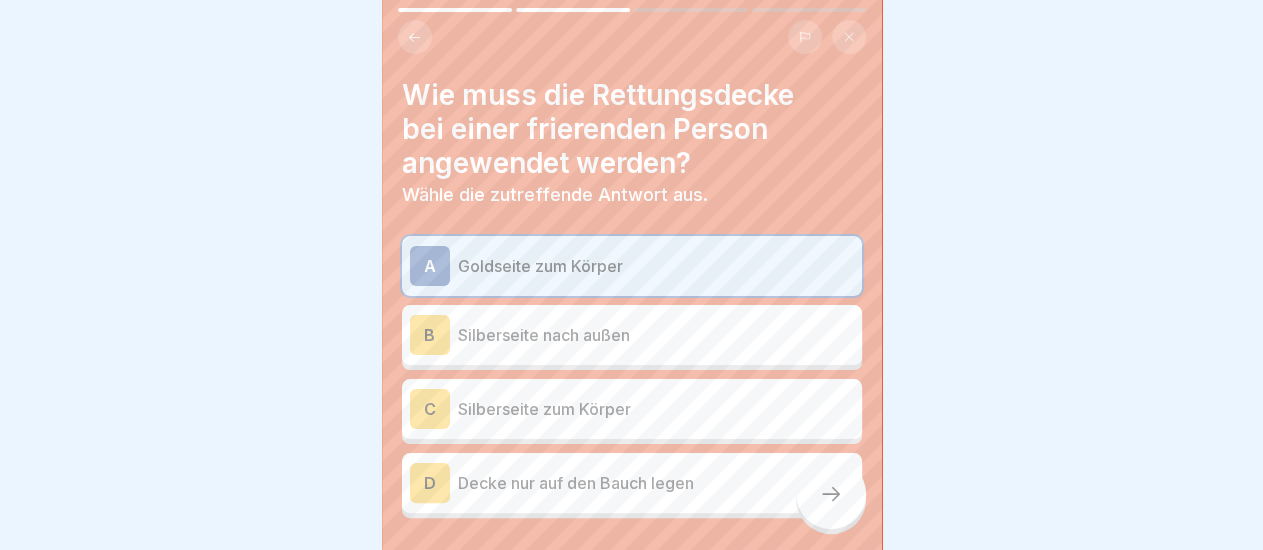 click at bounding box center (831, 494) 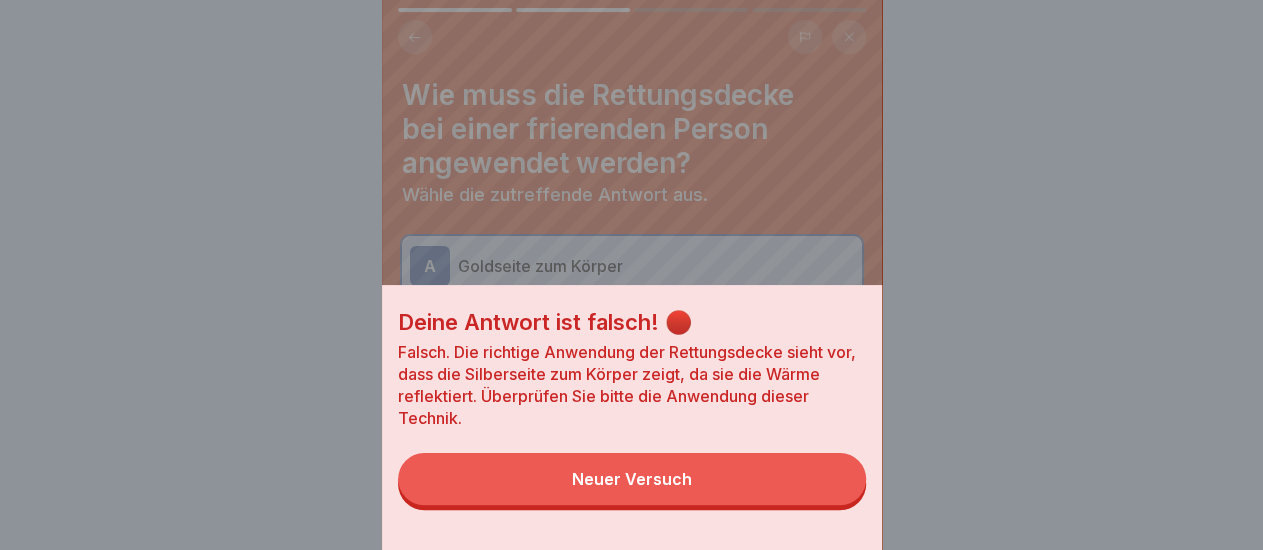 click on "Neuer Versuch" at bounding box center (632, 479) 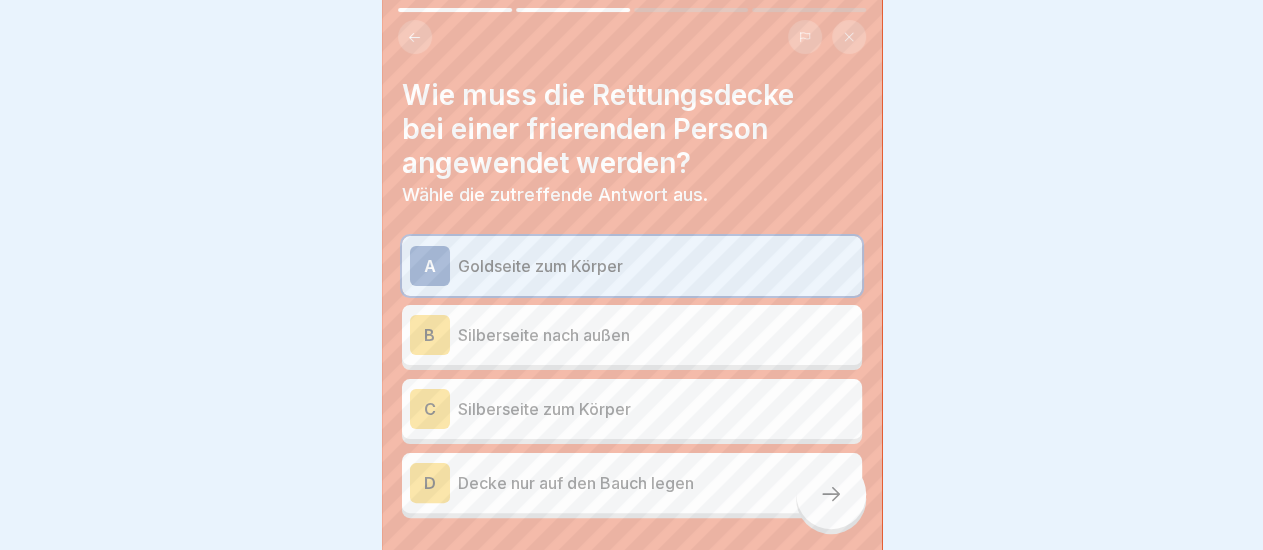 click on "Silberseite nach außen" at bounding box center [656, 335] 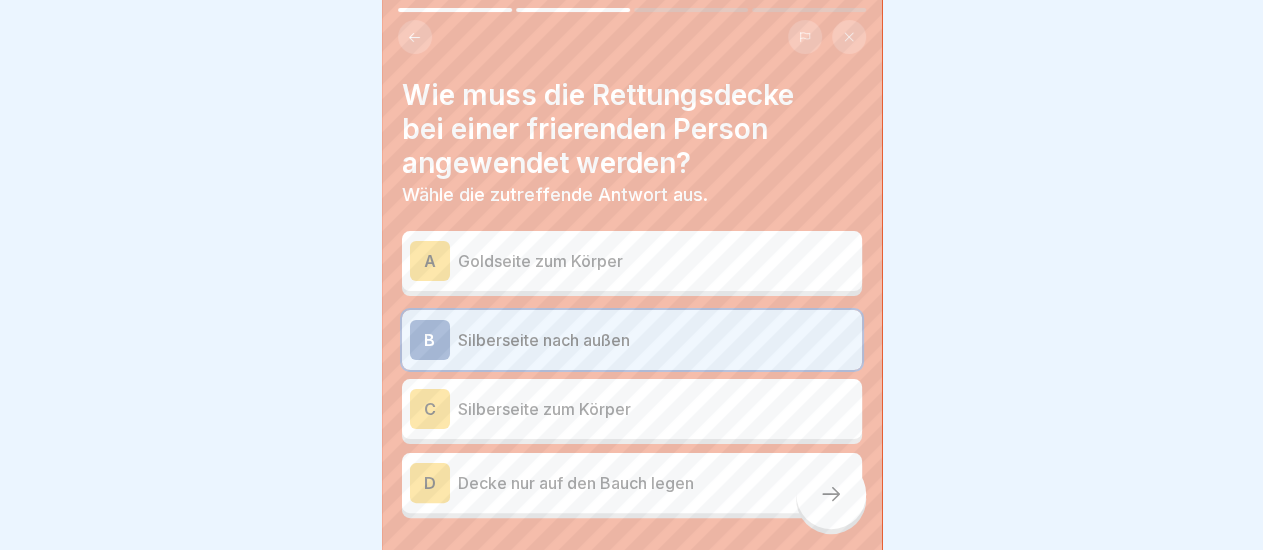 click at bounding box center [831, 494] 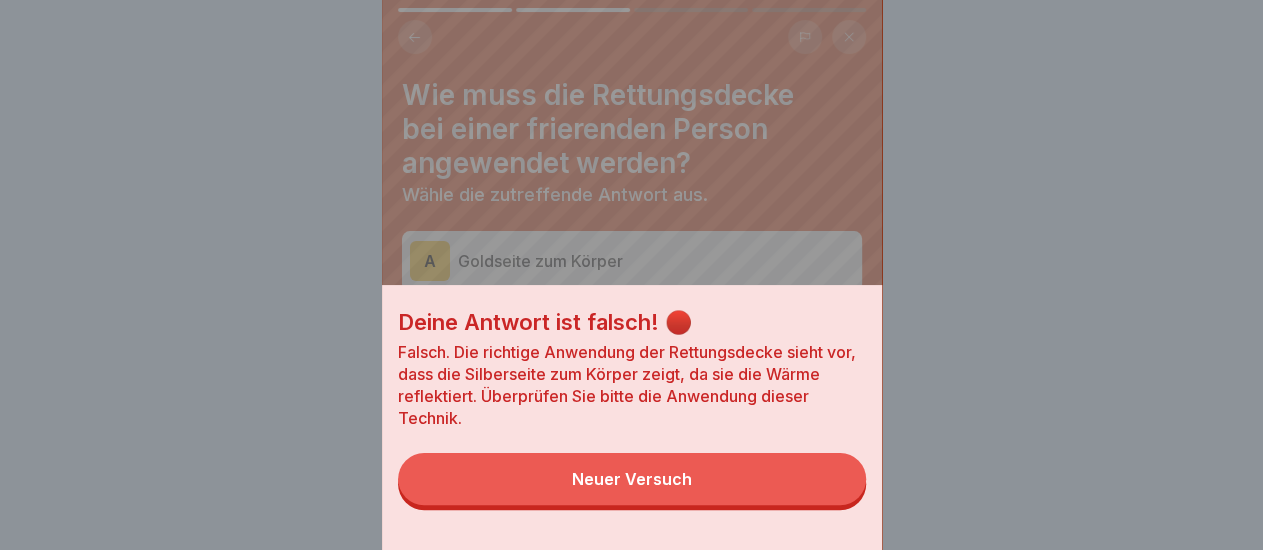 click on "Neuer Versuch" at bounding box center (632, 479) 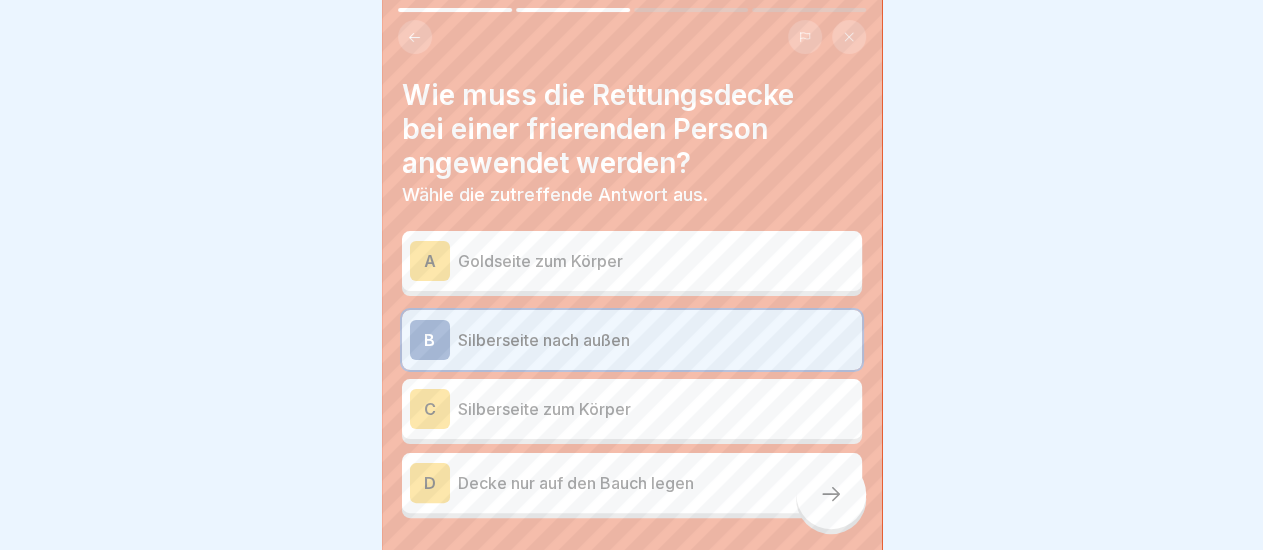 click on "Goldseite zum Körper" at bounding box center [656, 261] 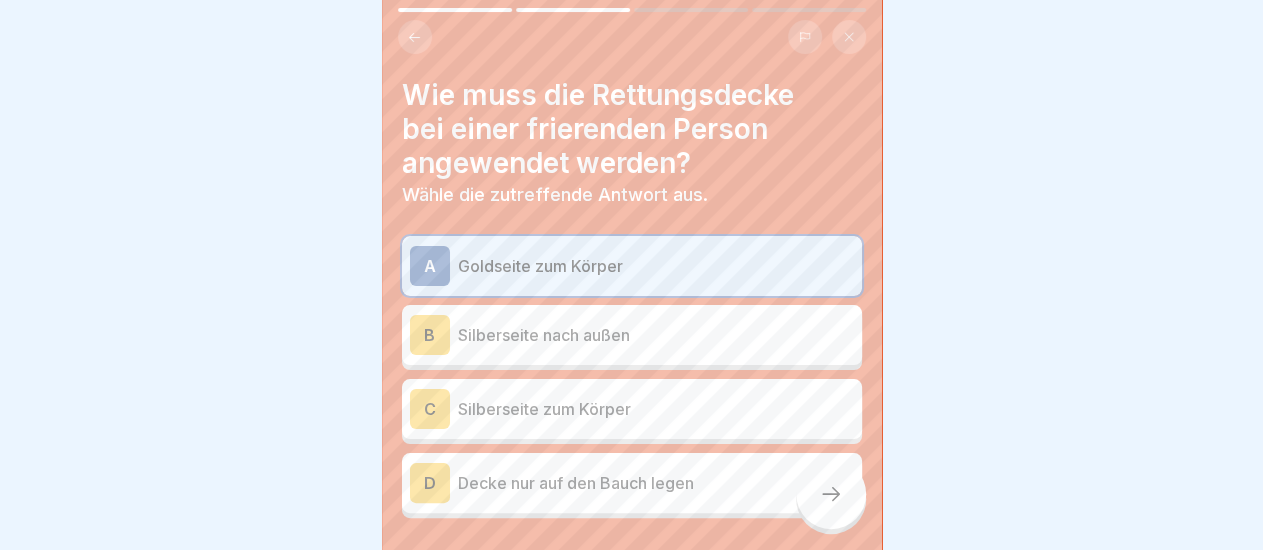 click on "Silberseite zum Körper" at bounding box center [656, 409] 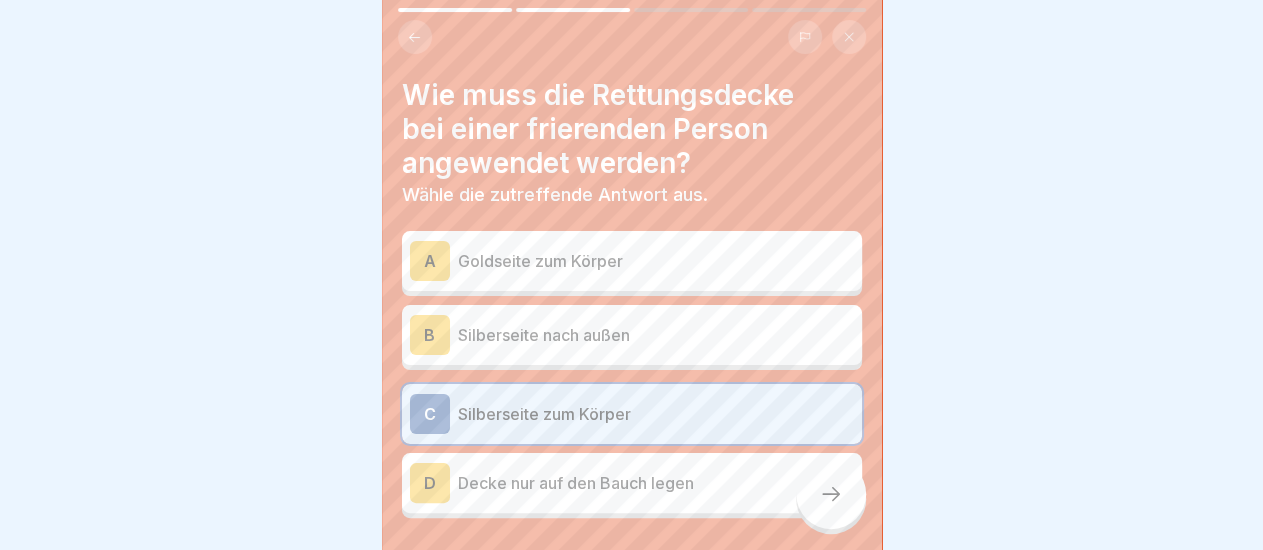 click at bounding box center (831, 494) 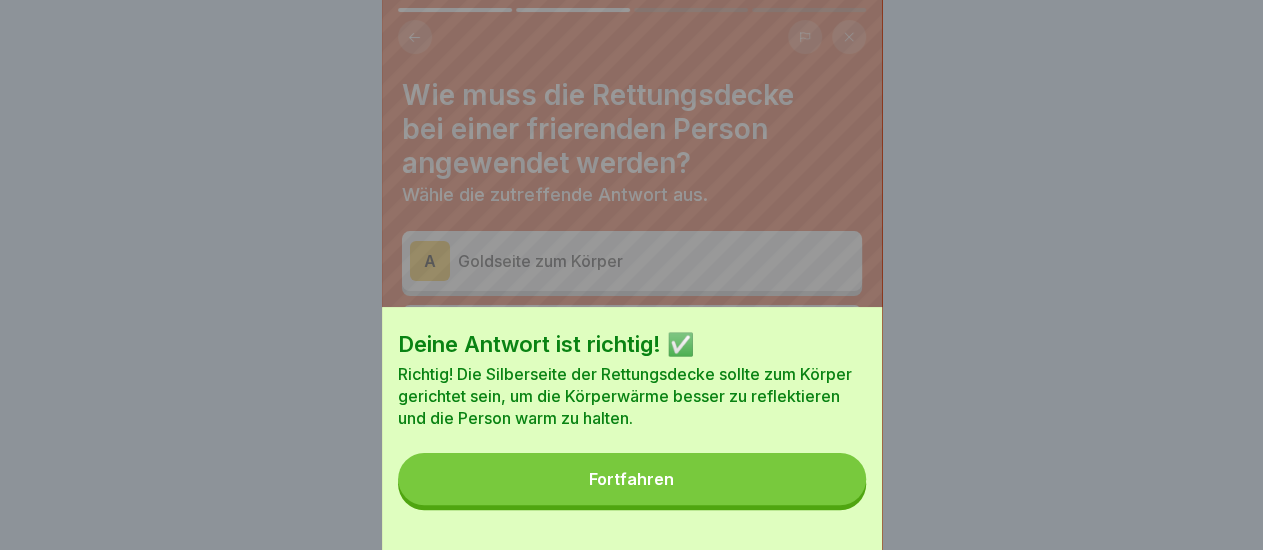 click on "Fortfahren" at bounding box center (632, 479) 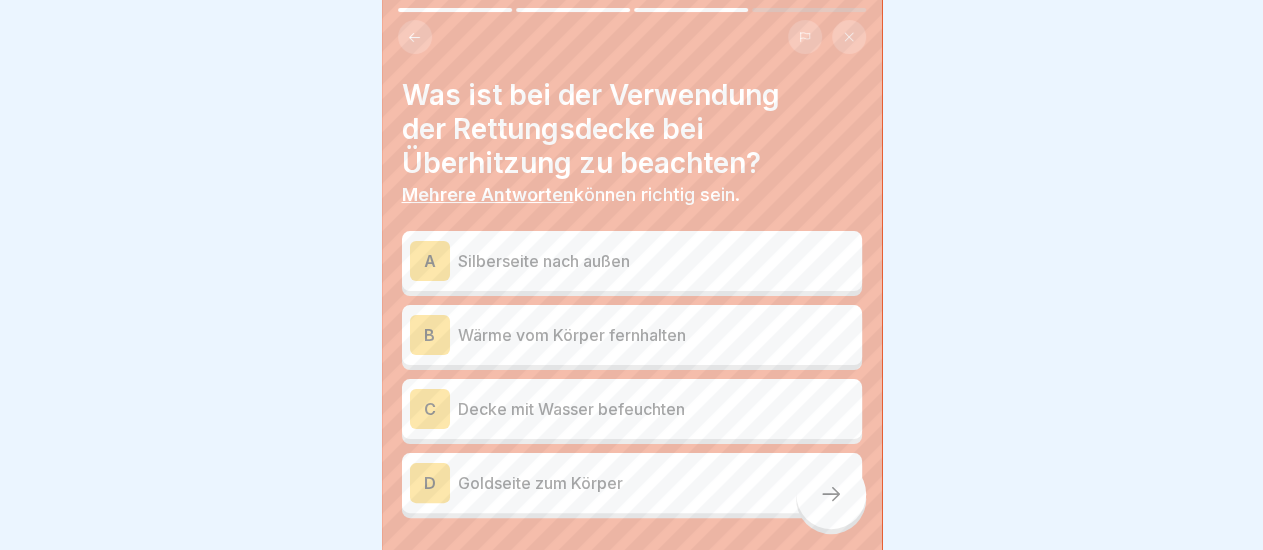 click on "Goldseite zum Körper" at bounding box center [656, 483] 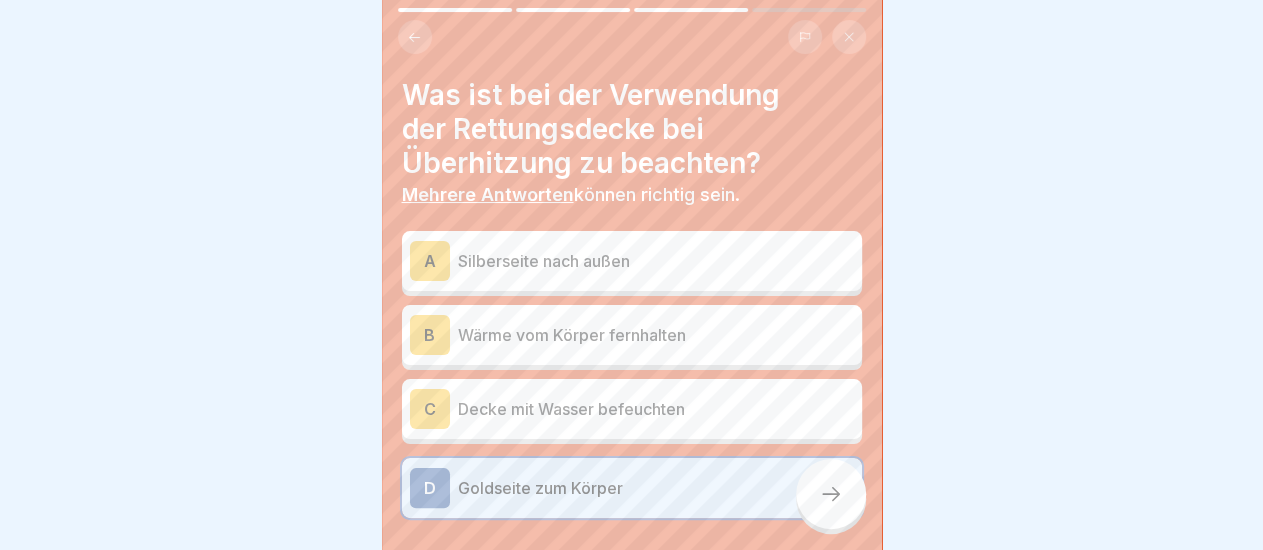 click at bounding box center [831, 494] 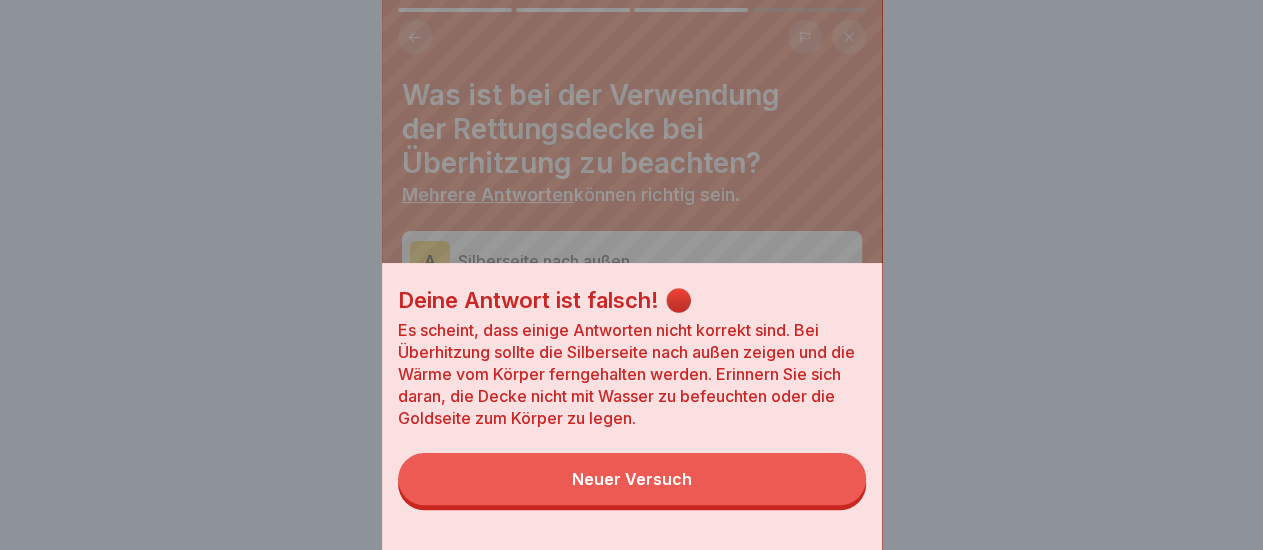 click on "Neuer Versuch" at bounding box center [632, 479] 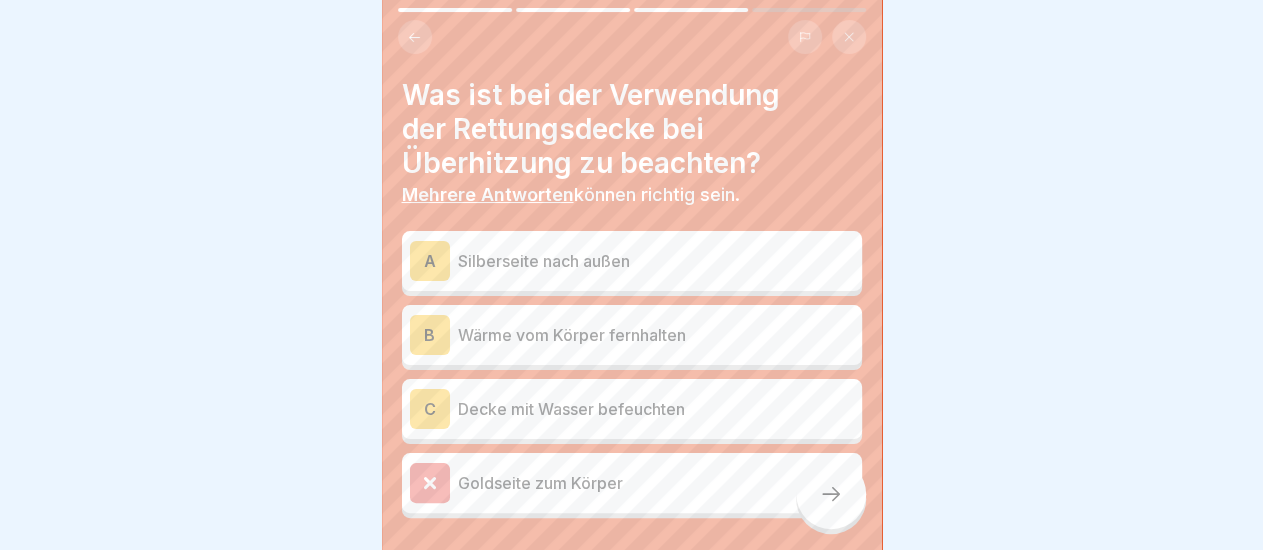 click on "A Silberseite nach außen" at bounding box center (632, 261) 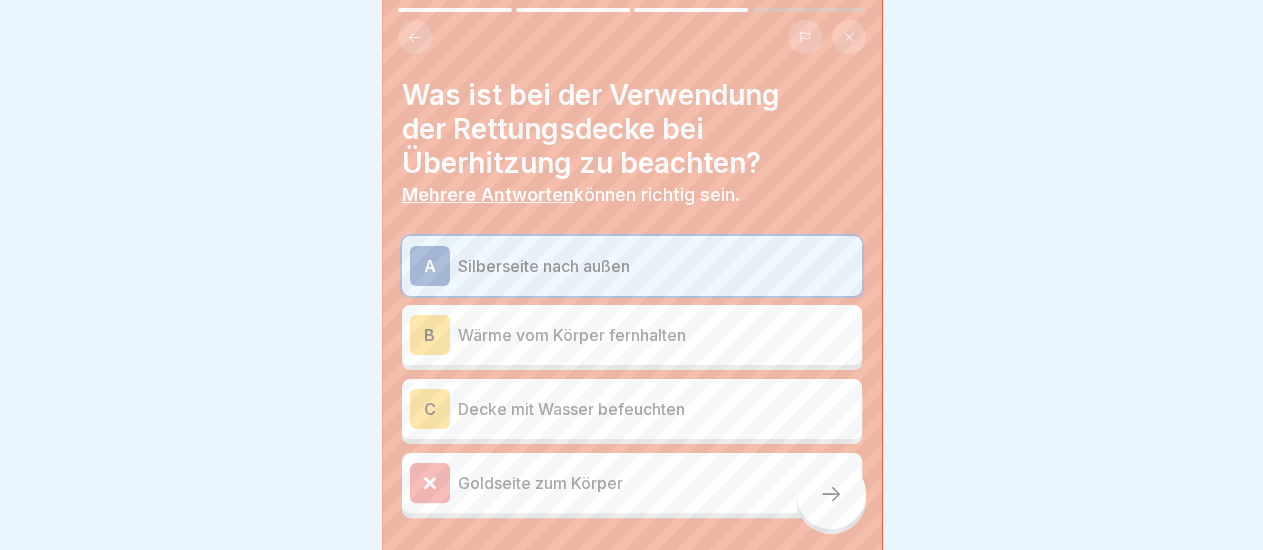 click on "Goldseite zum Körper" at bounding box center [632, 483] 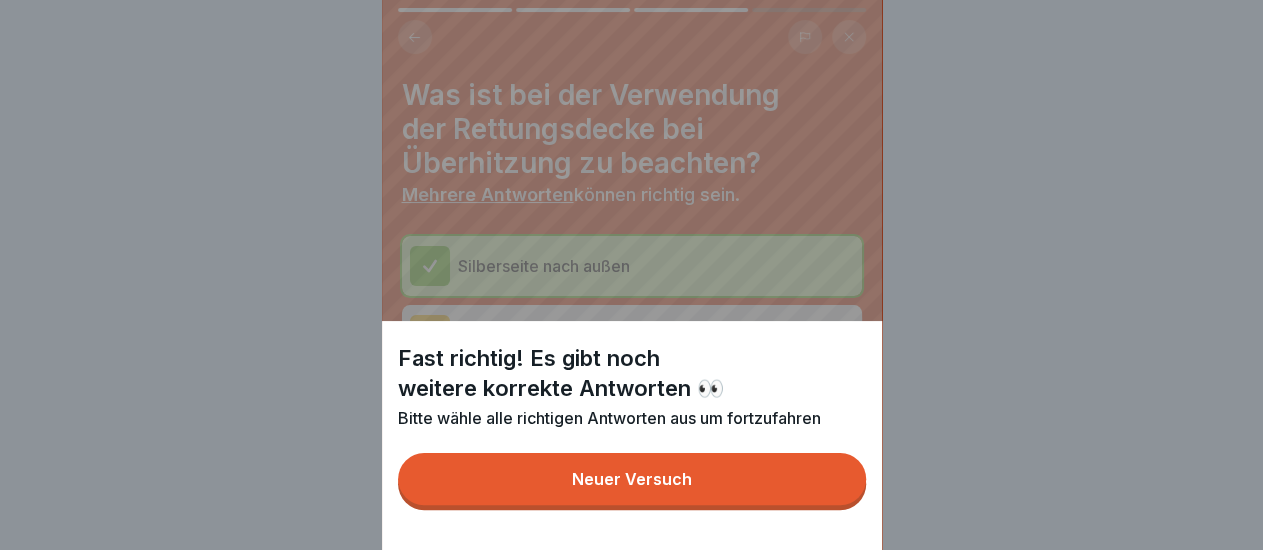 click on "Neuer Versuch" at bounding box center [632, 479] 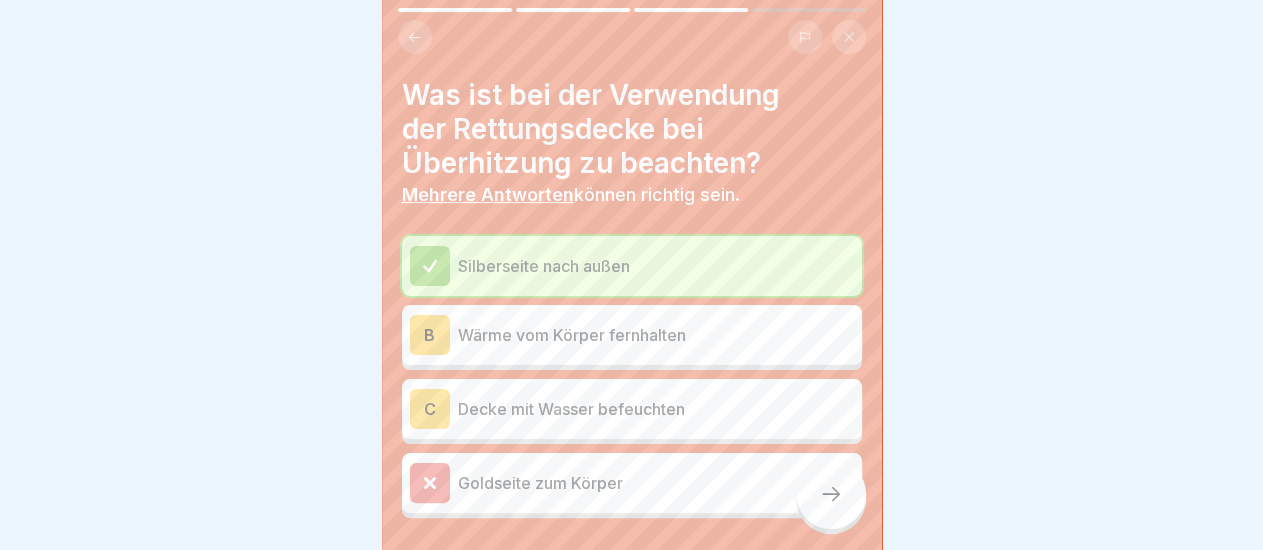 click on "Silberseite nach außen" at bounding box center (656, 266) 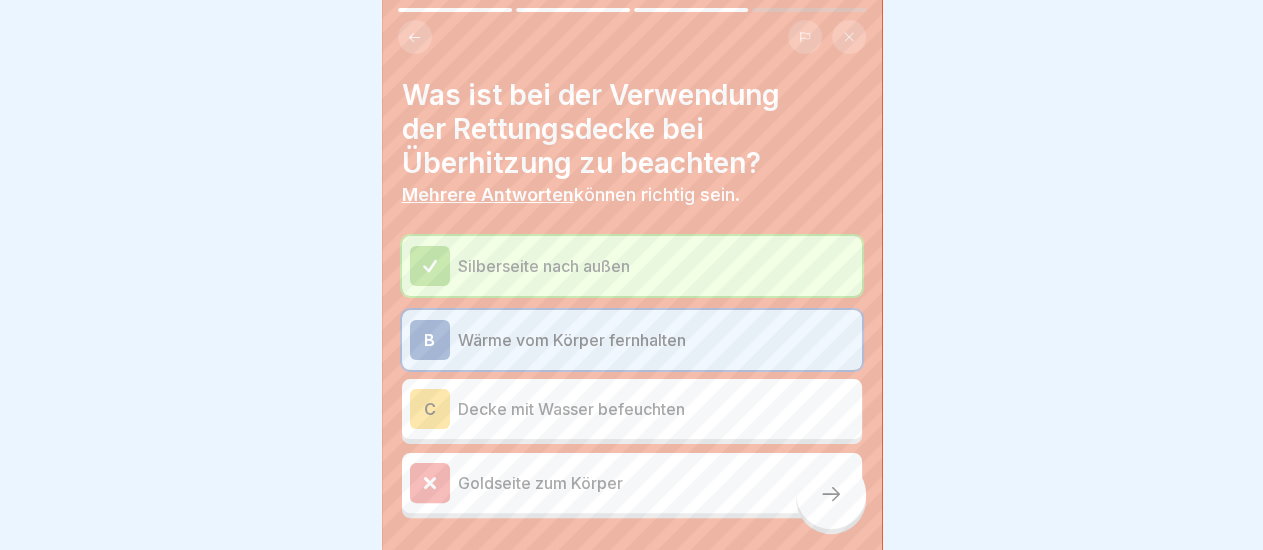 click at bounding box center [831, 494] 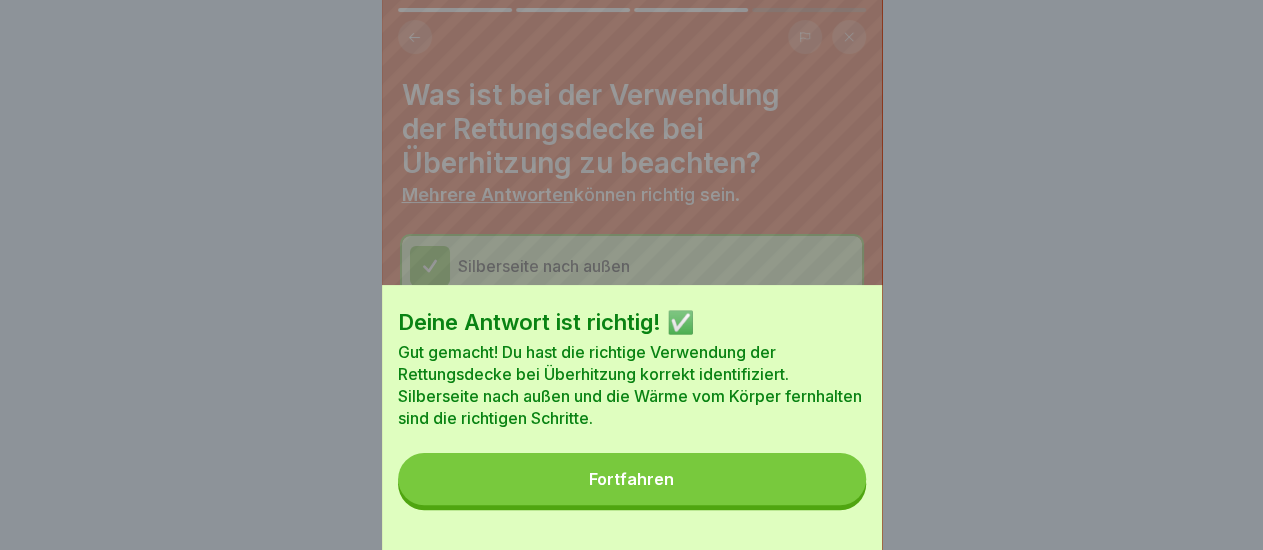 click on "Fortfahren" at bounding box center (632, 479) 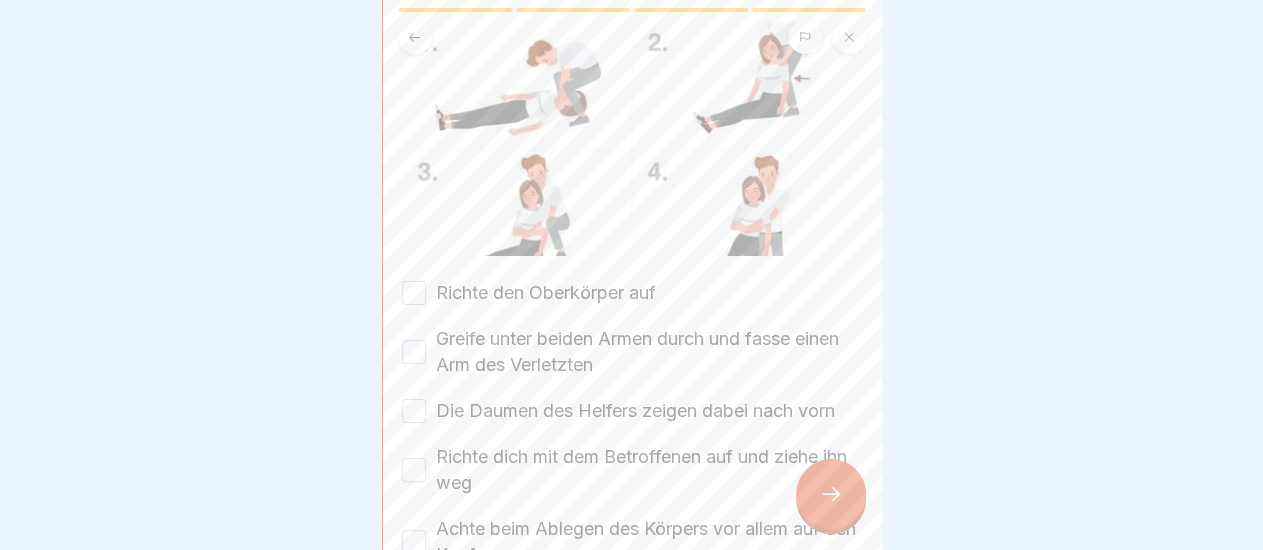 scroll, scrollTop: 192, scrollLeft: 0, axis: vertical 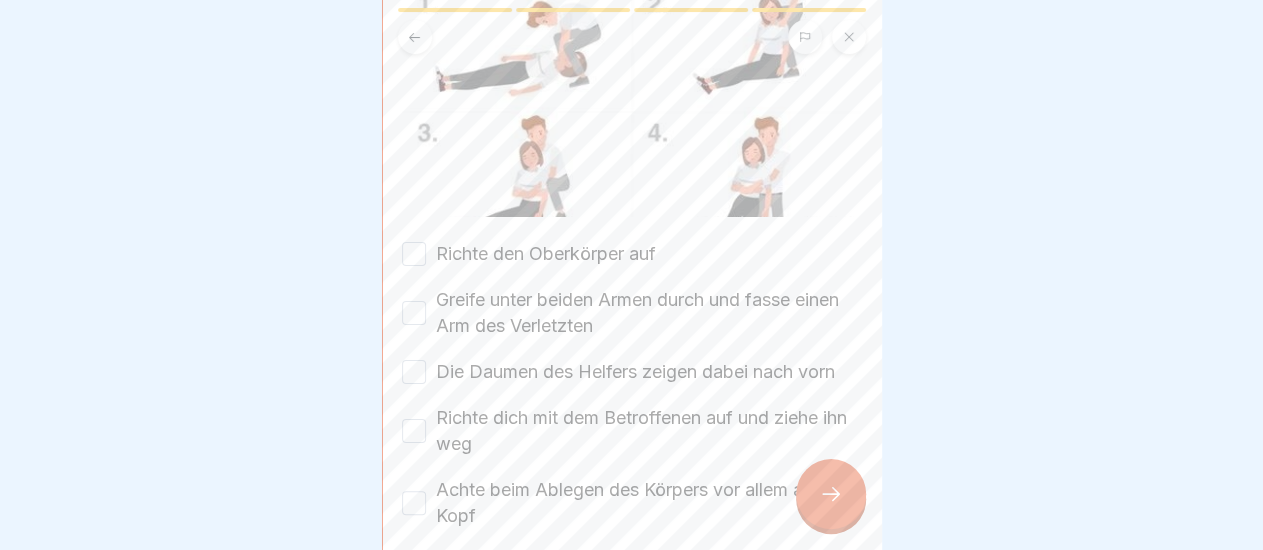 click on "Richte den Oberkörper auf" at bounding box center (546, 254) 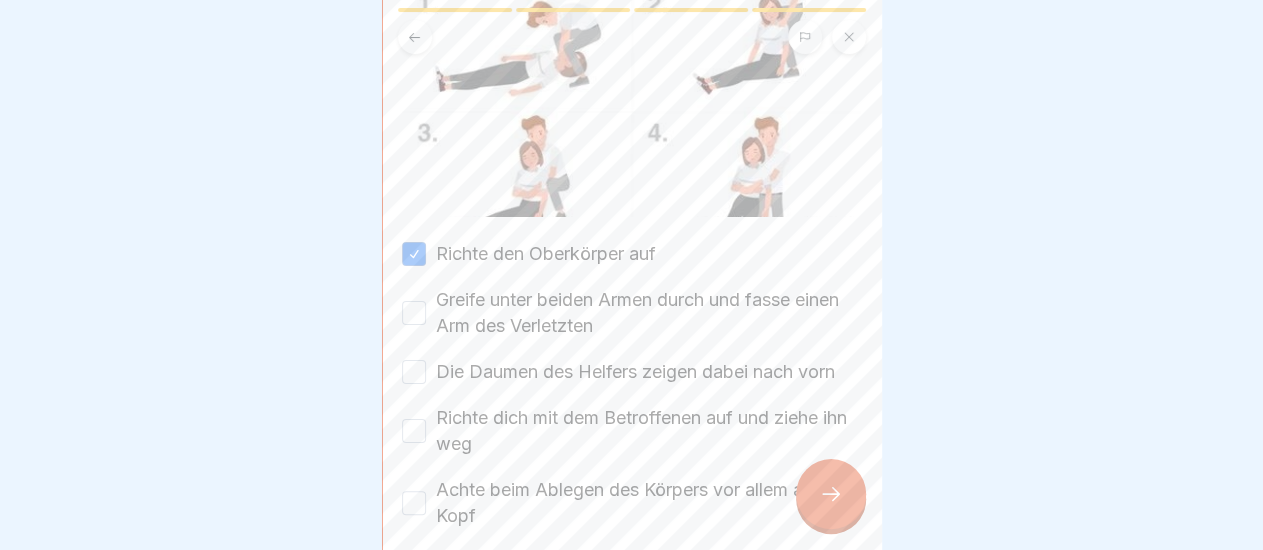 click on "Greife unter beiden Armen durch und fasse einen Arm des Verletzten" at bounding box center (649, 313) 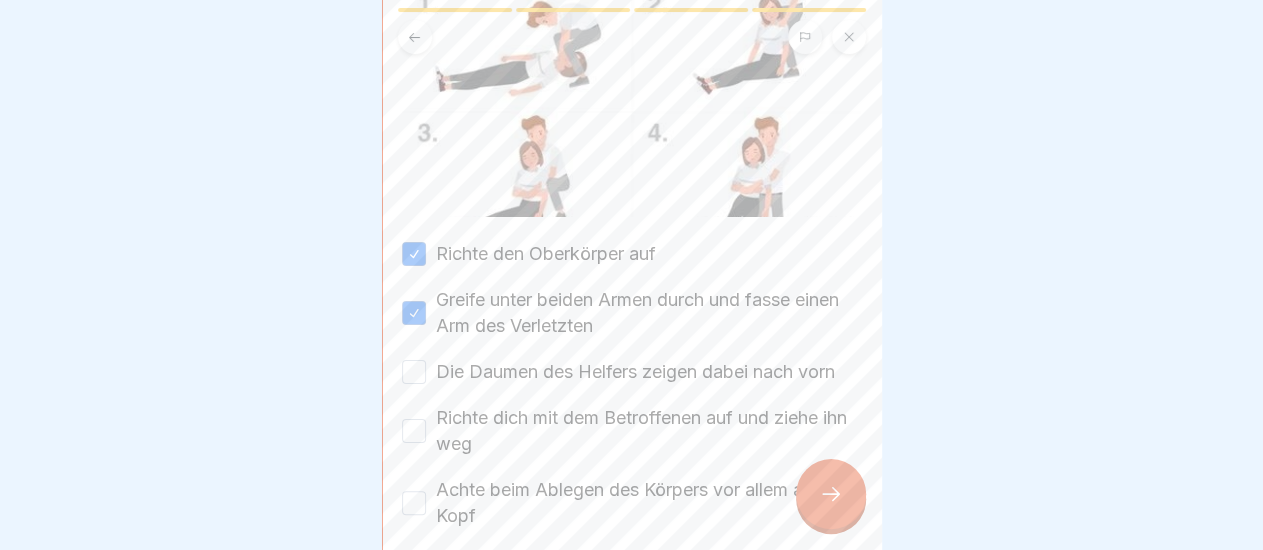 click on "Die Daumen des Helfers zeigen dabei nach vorn" at bounding box center [635, 372] 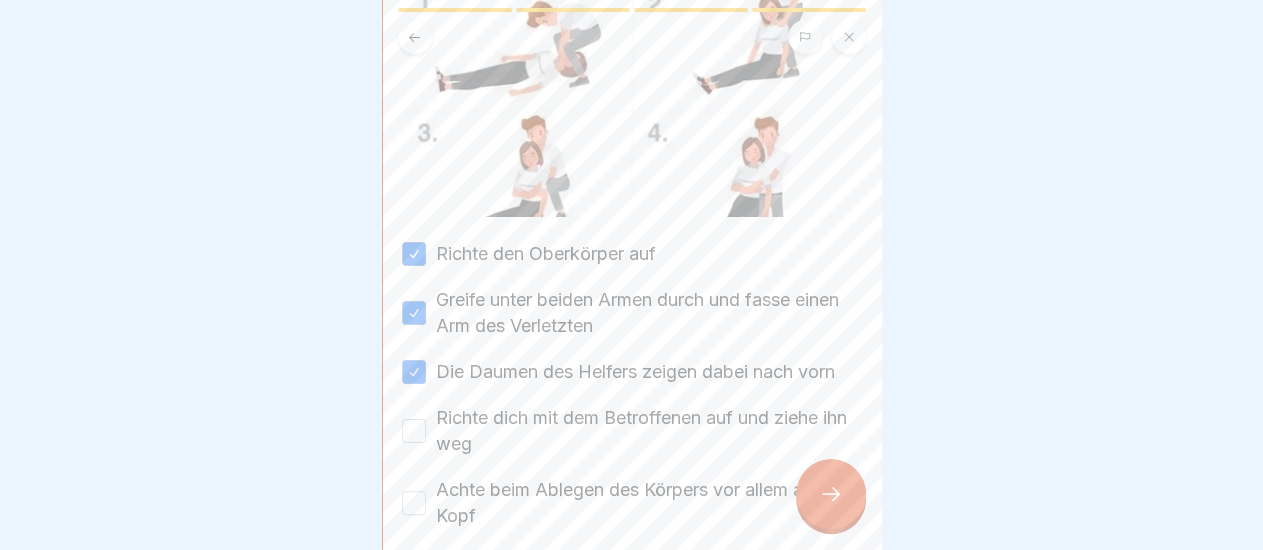 click on "Richte dich mit dem Betroffenen auf und ziehe ihn weg" at bounding box center [649, 431] 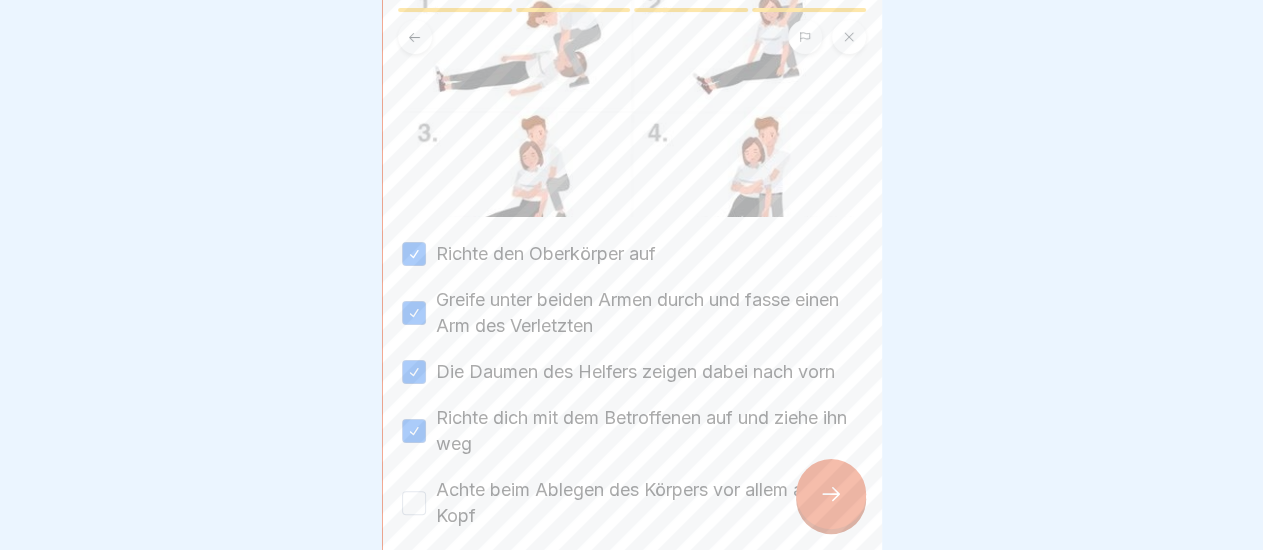 click on "Achte beim Ablegen des Körpers vor allem auf den Kopf" at bounding box center [649, 503] 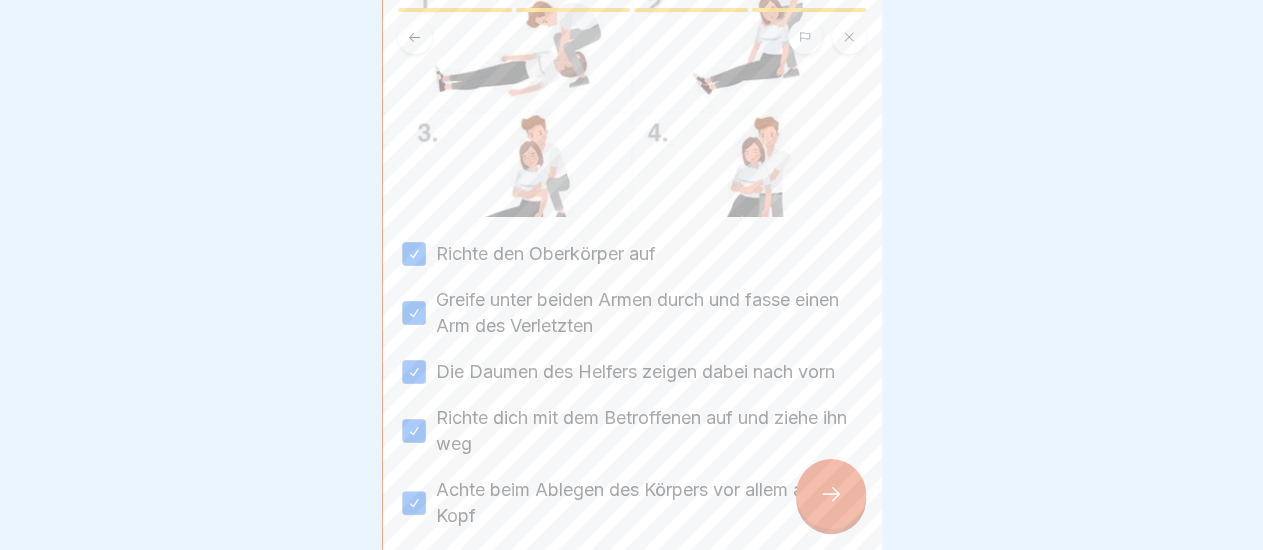 click at bounding box center (831, 494) 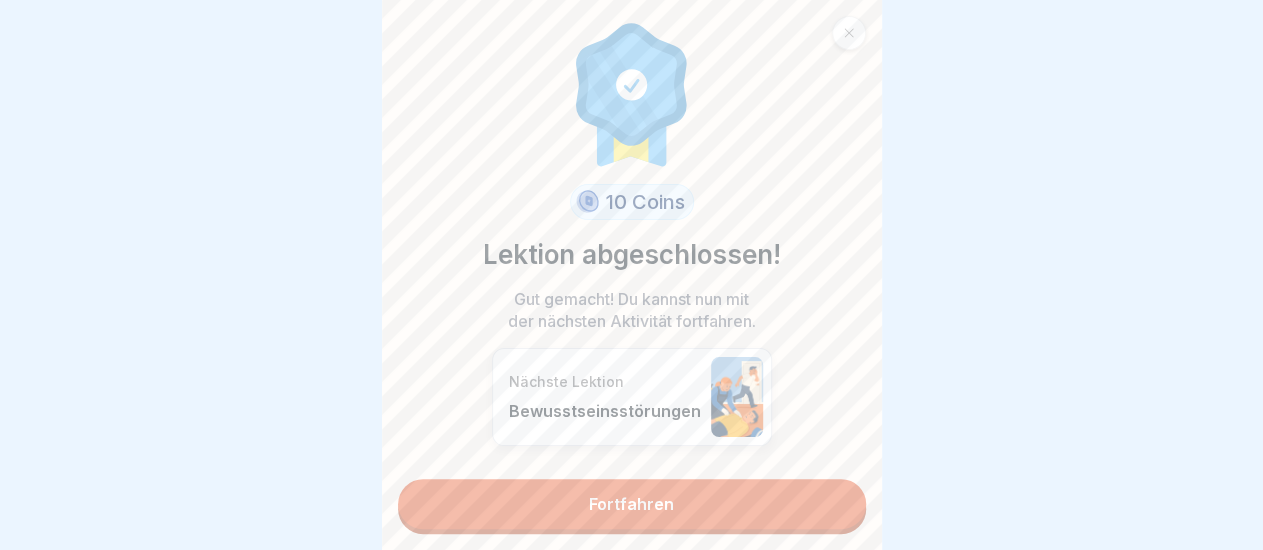 click on "Fortfahren" at bounding box center (632, 504) 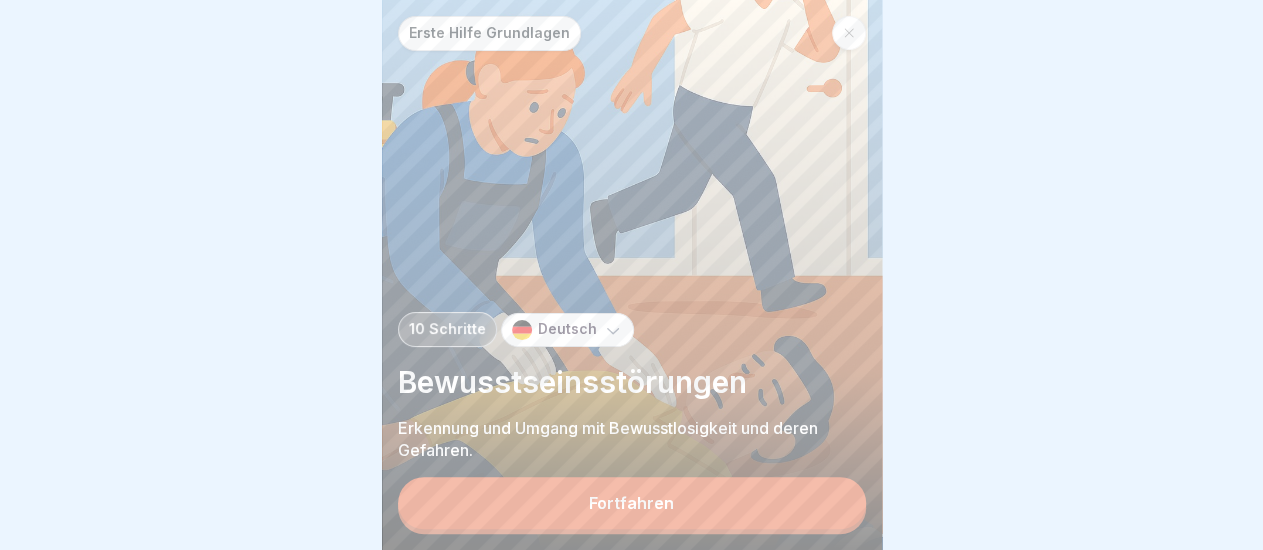 click on "Fortfahren" at bounding box center [632, 503] 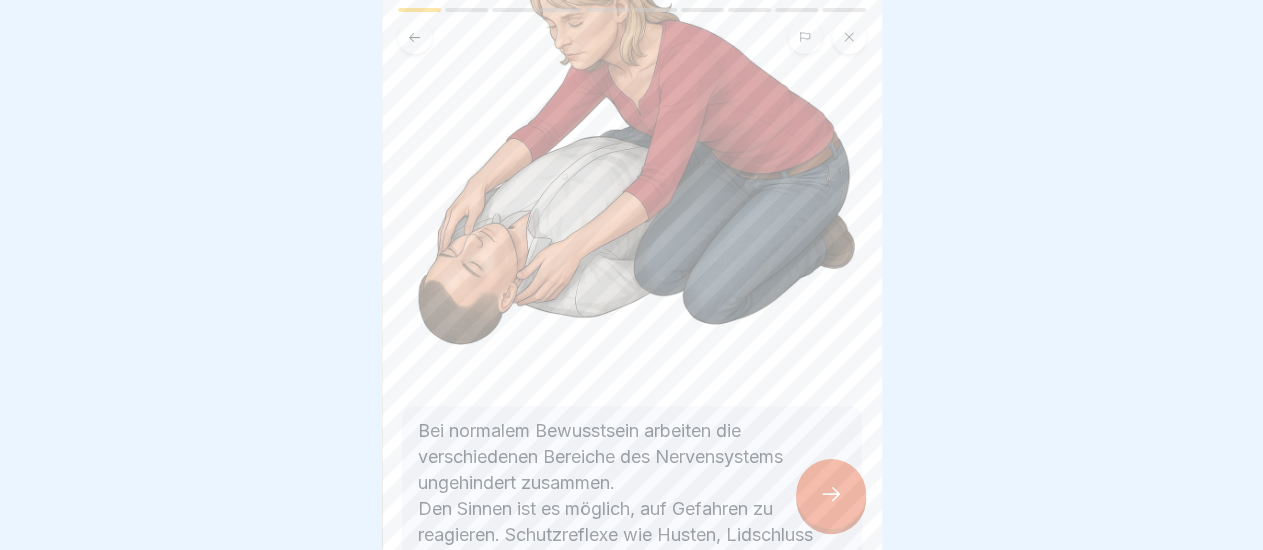 scroll, scrollTop: 348, scrollLeft: 0, axis: vertical 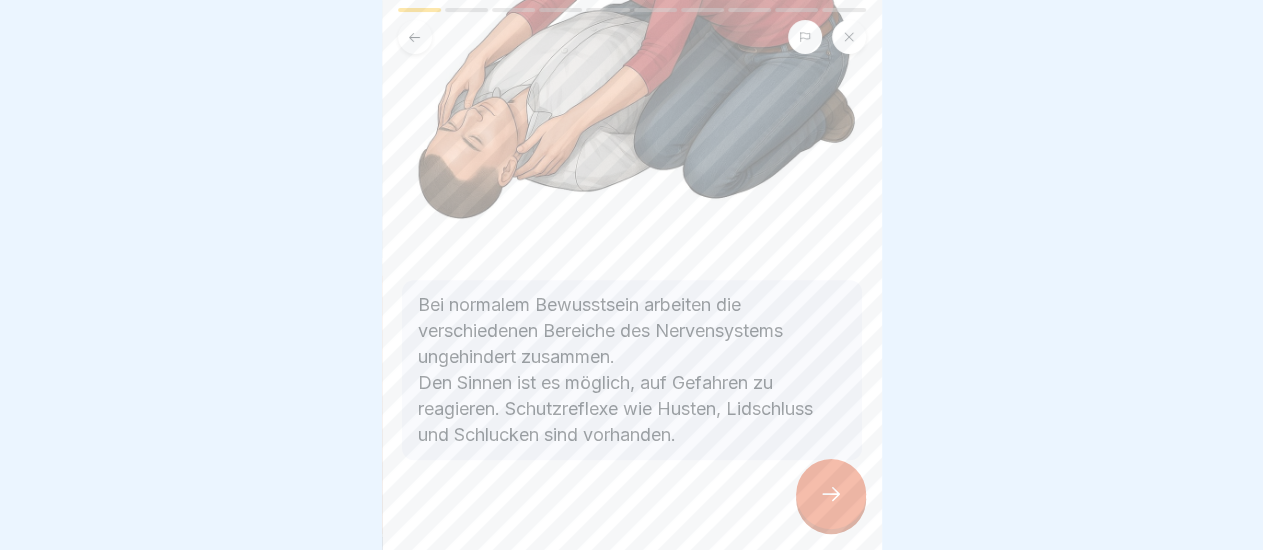 click at bounding box center (831, 494) 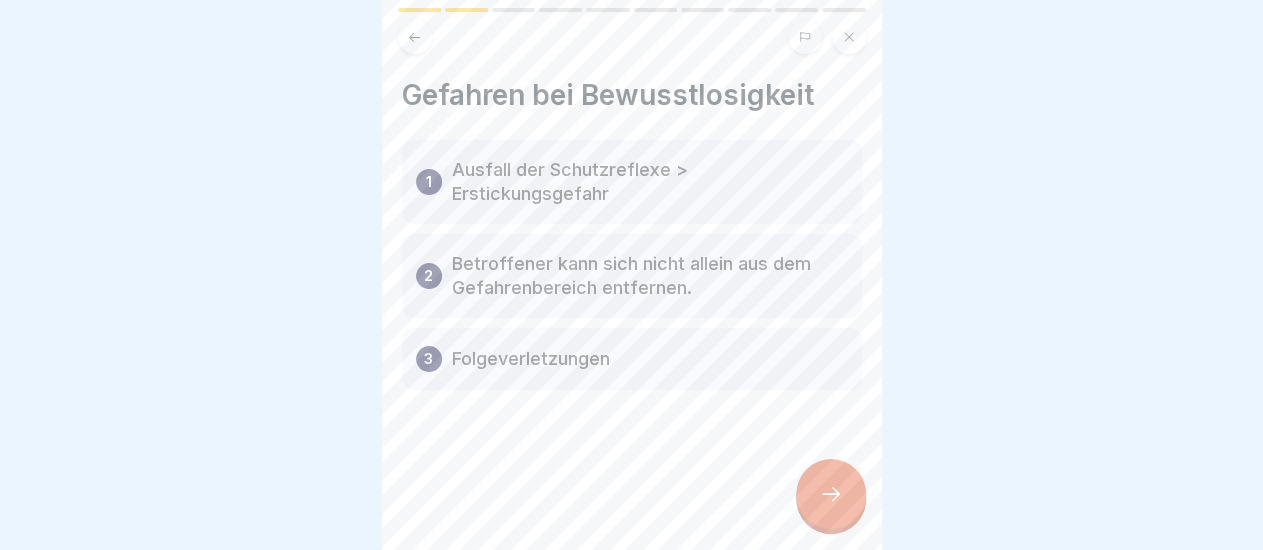 click at bounding box center [831, 494] 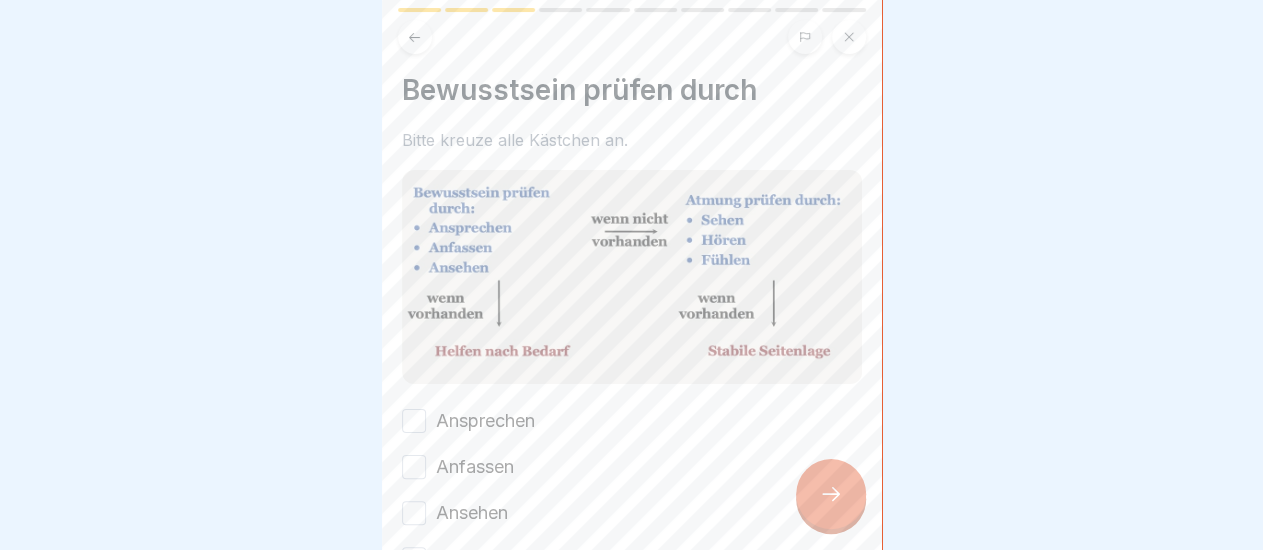 scroll, scrollTop: 0, scrollLeft: 0, axis: both 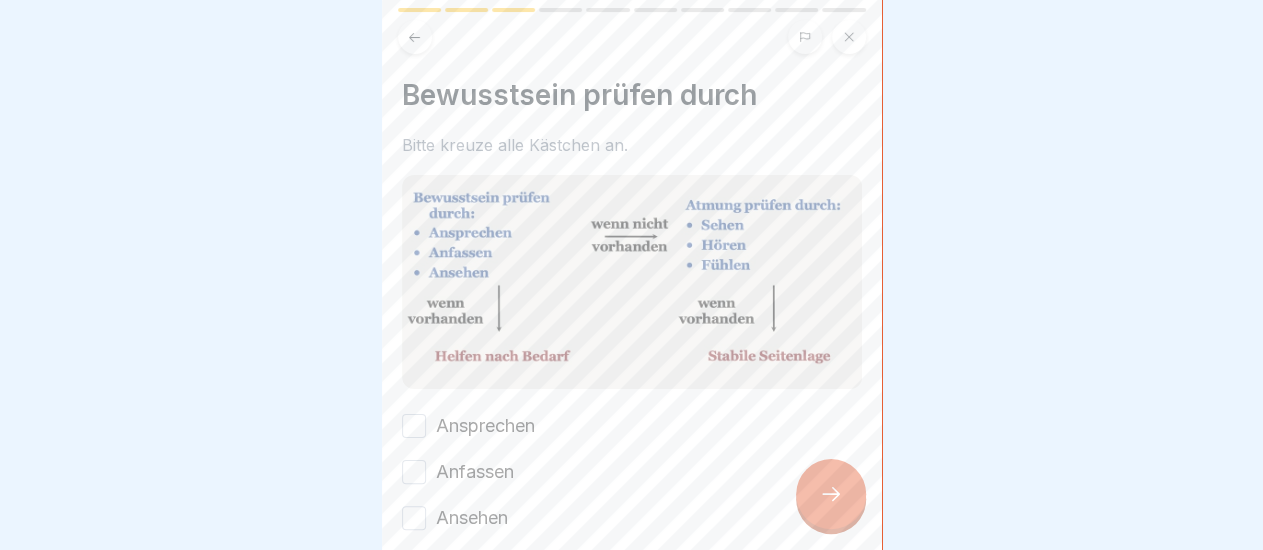 click on "Ansprechen" at bounding box center [632, 426] 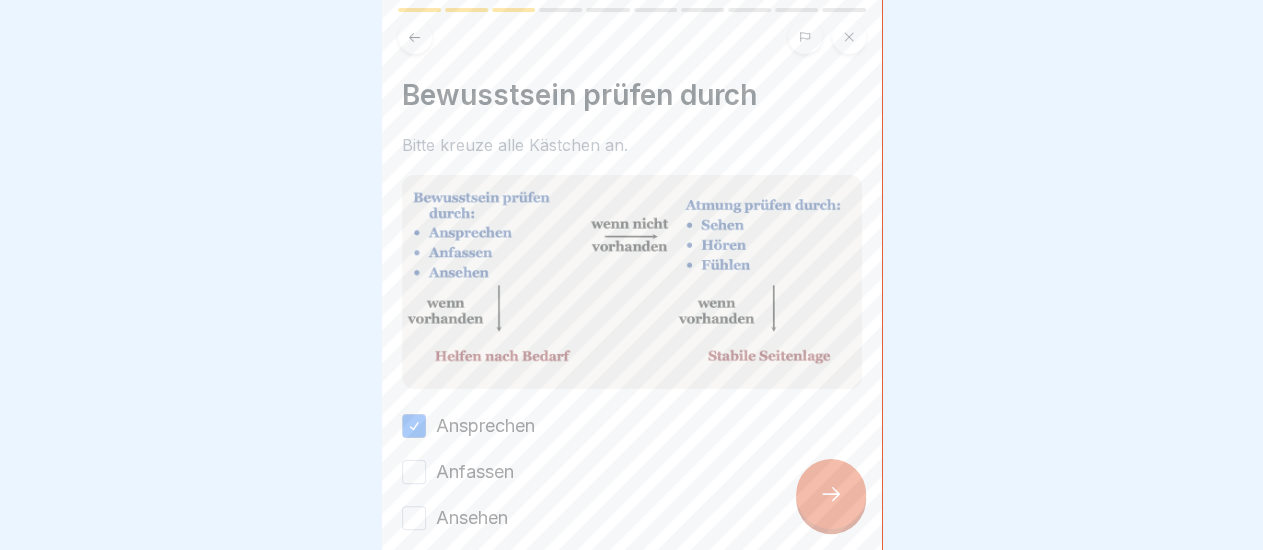 click on "Anfassen" at bounding box center [475, 472] 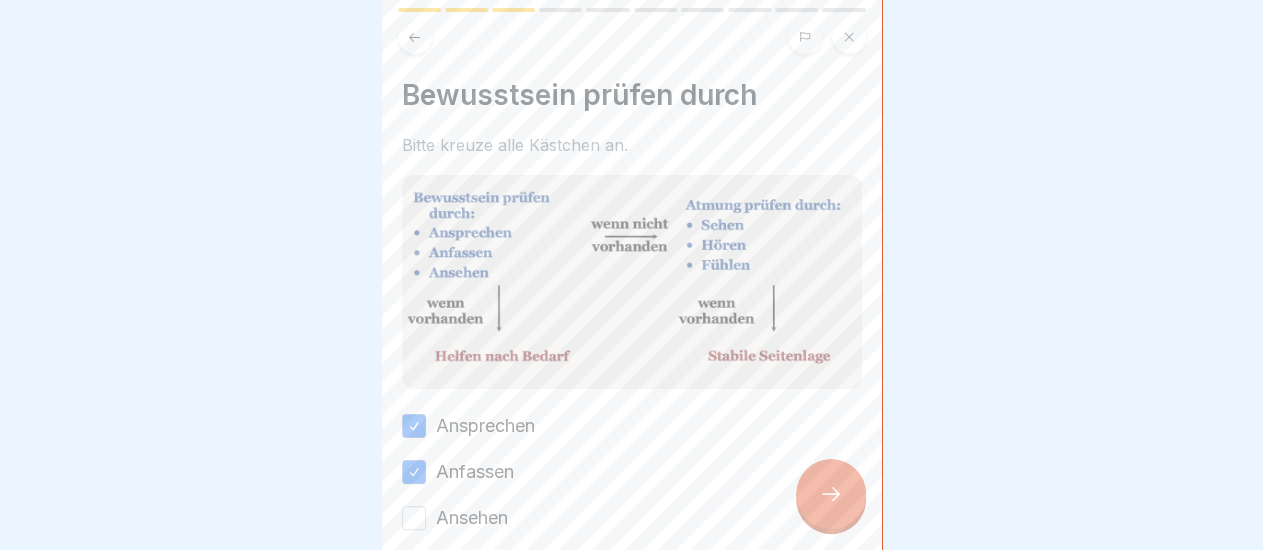 click on "Ansehen" at bounding box center [472, 518] 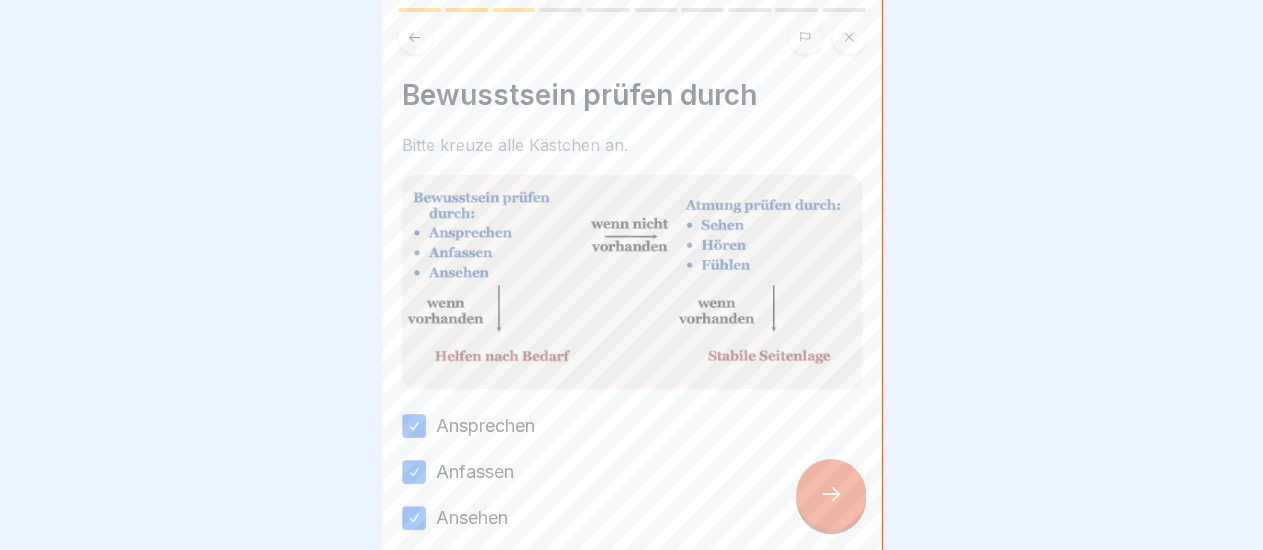 scroll, scrollTop: 139, scrollLeft: 0, axis: vertical 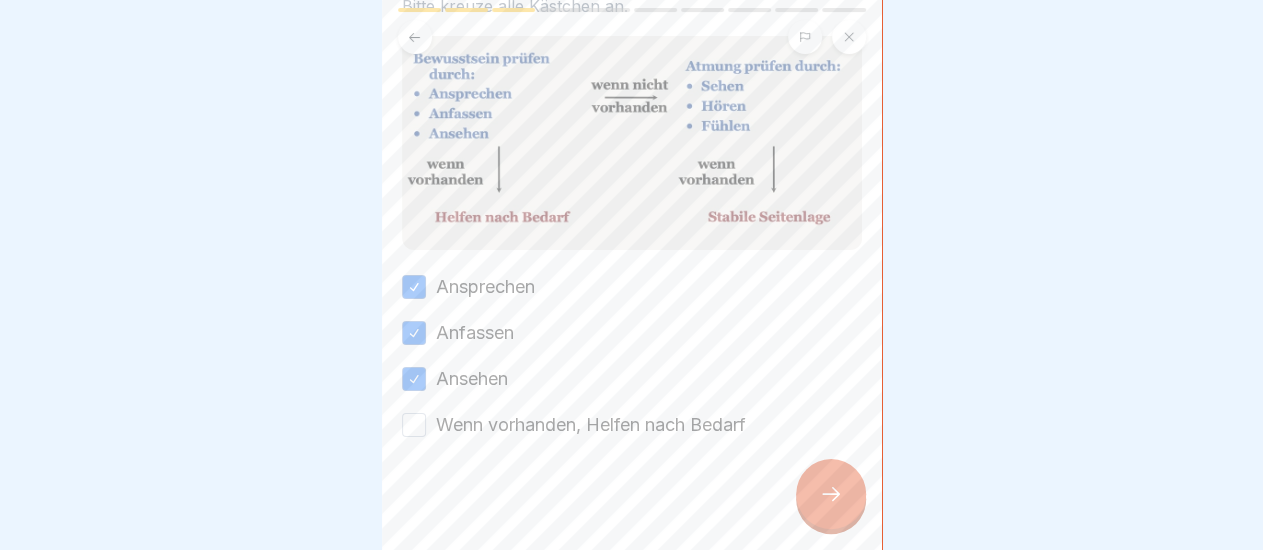 click on "Wenn vorhanden, Helfen nach Bedarf" at bounding box center [591, 425] 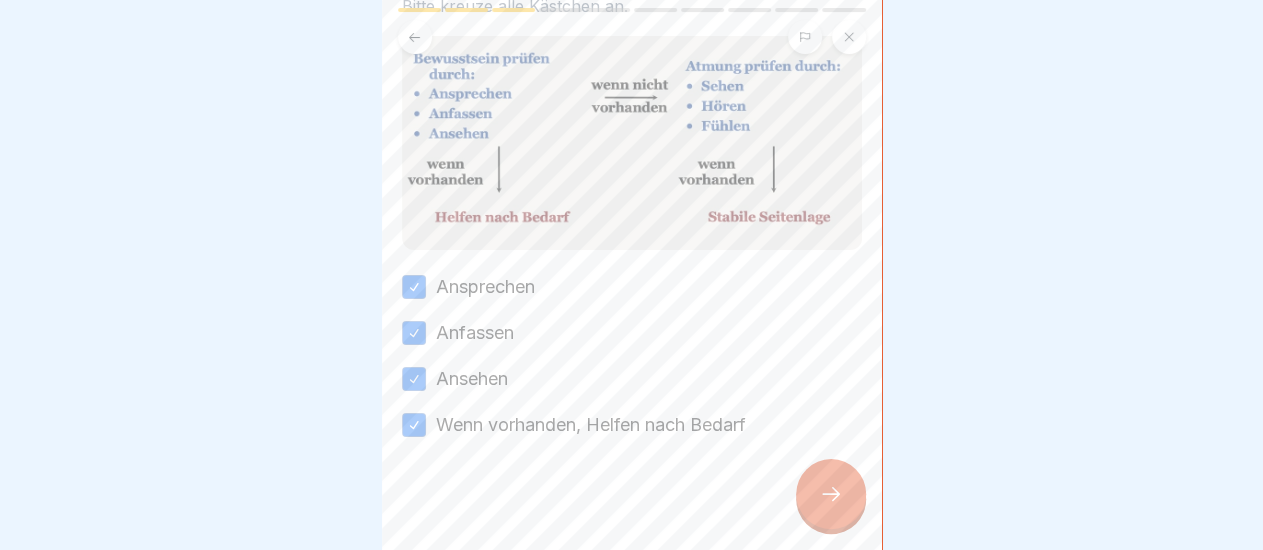 click 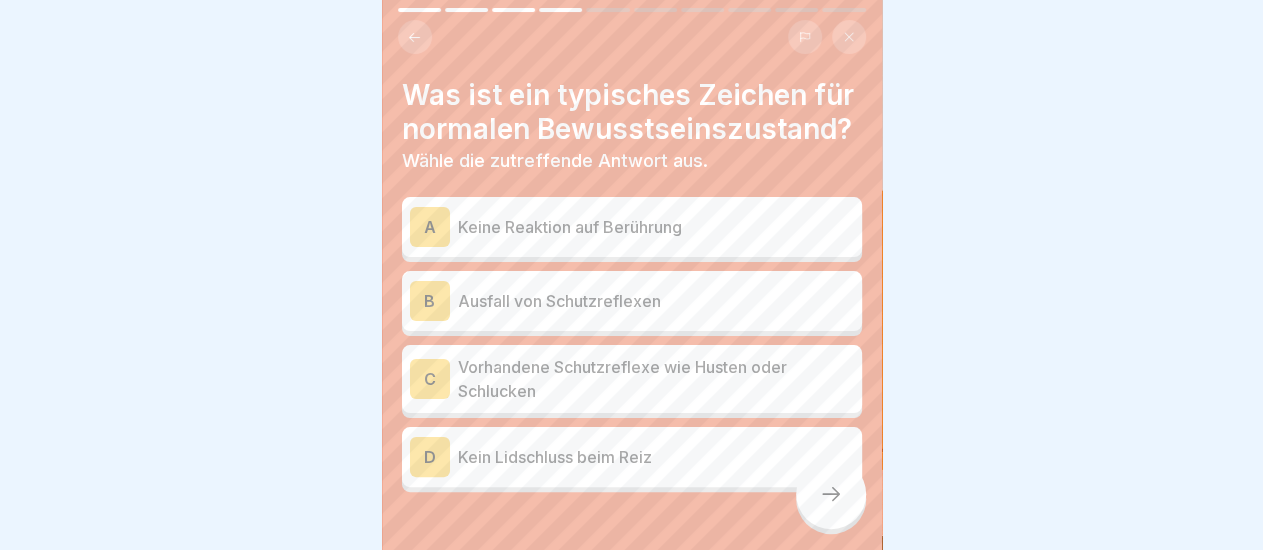 click on "Vorhandene Schutzreflexe wie Husten oder Schlucken" at bounding box center (656, 379) 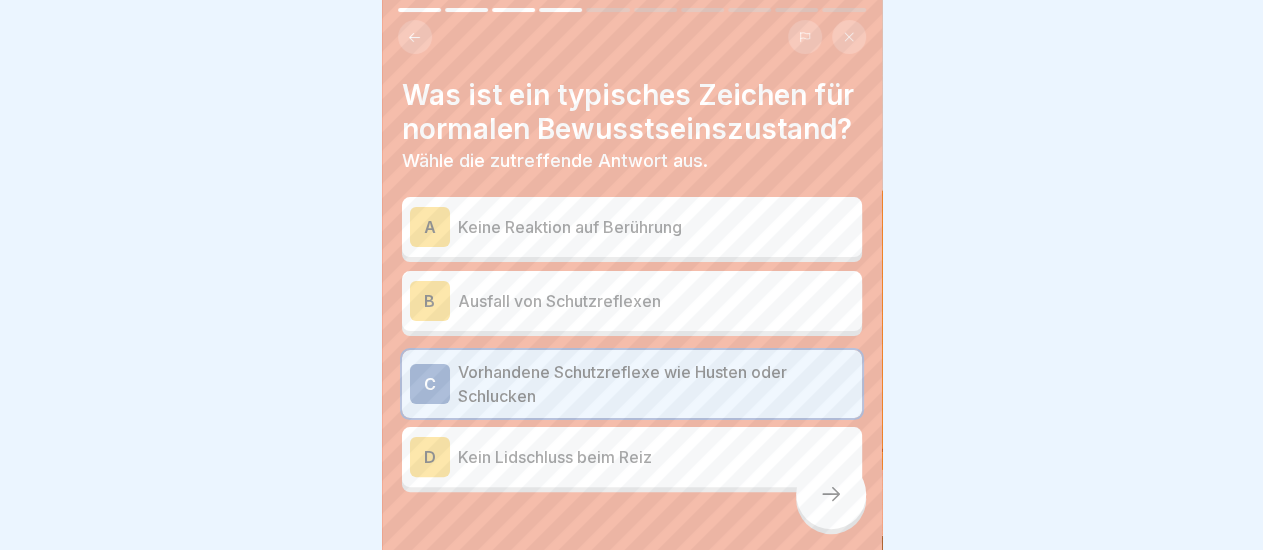 scroll, scrollTop: 95, scrollLeft: 0, axis: vertical 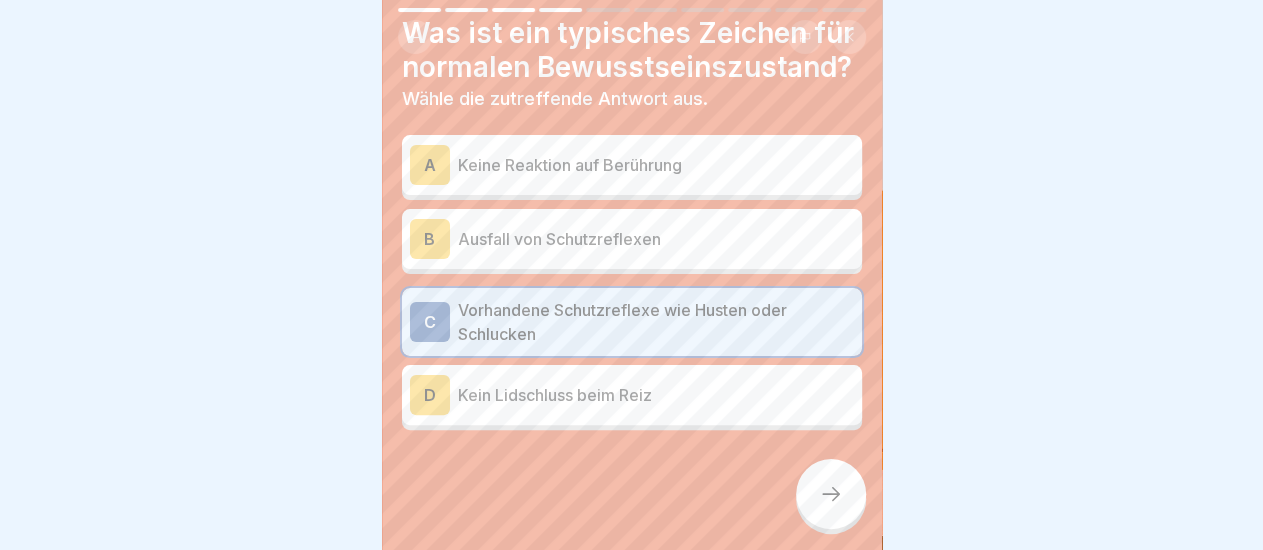 click 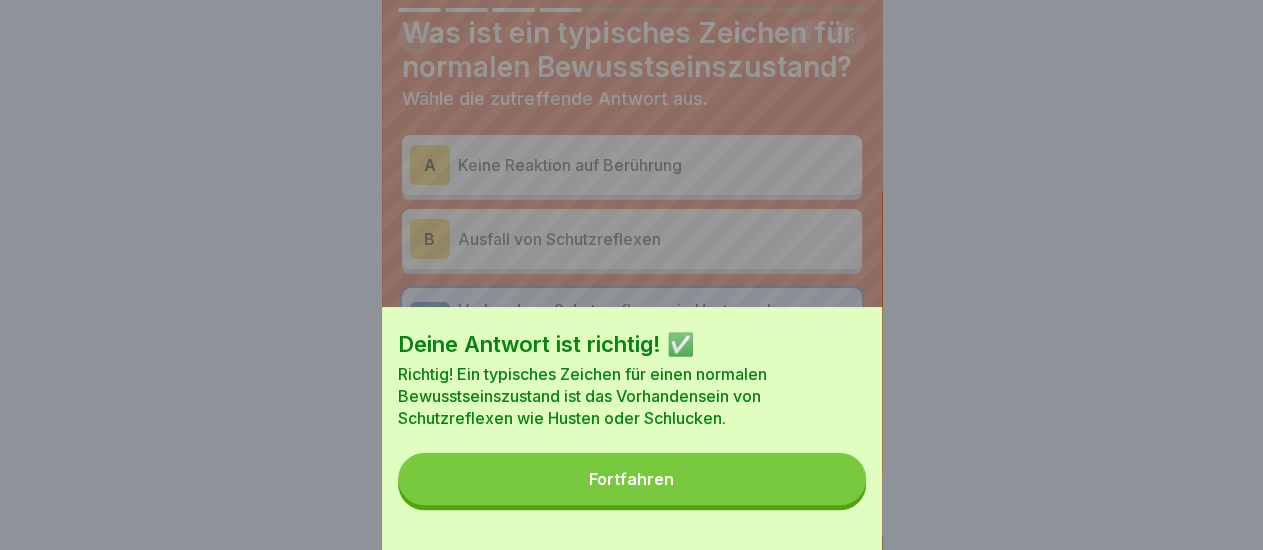 click on "Fortfahren" at bounding box center [632, 479] 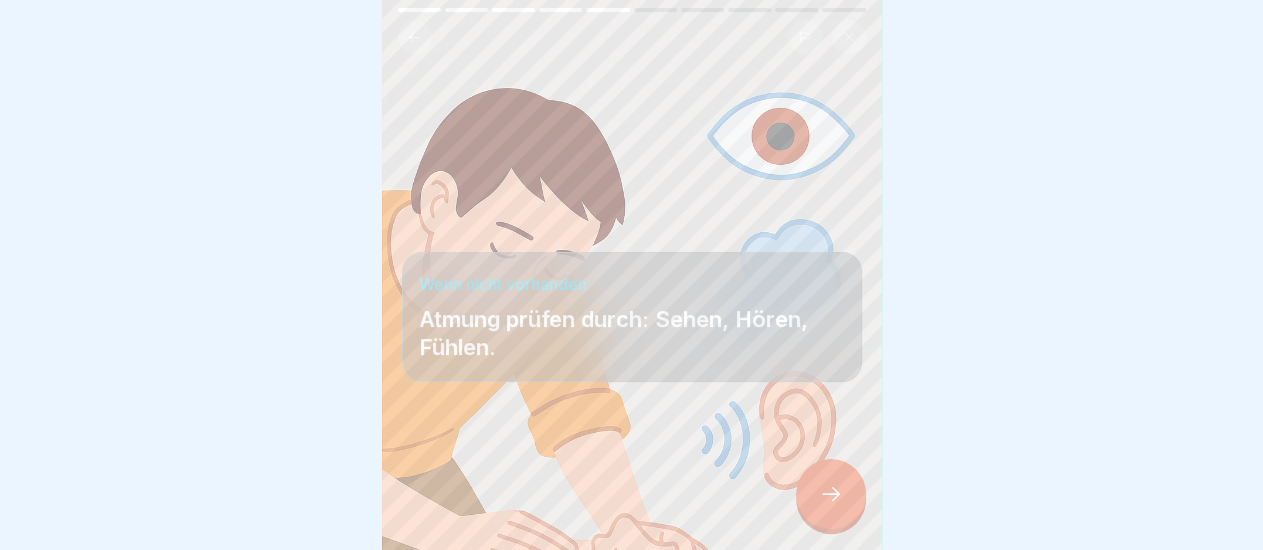 click 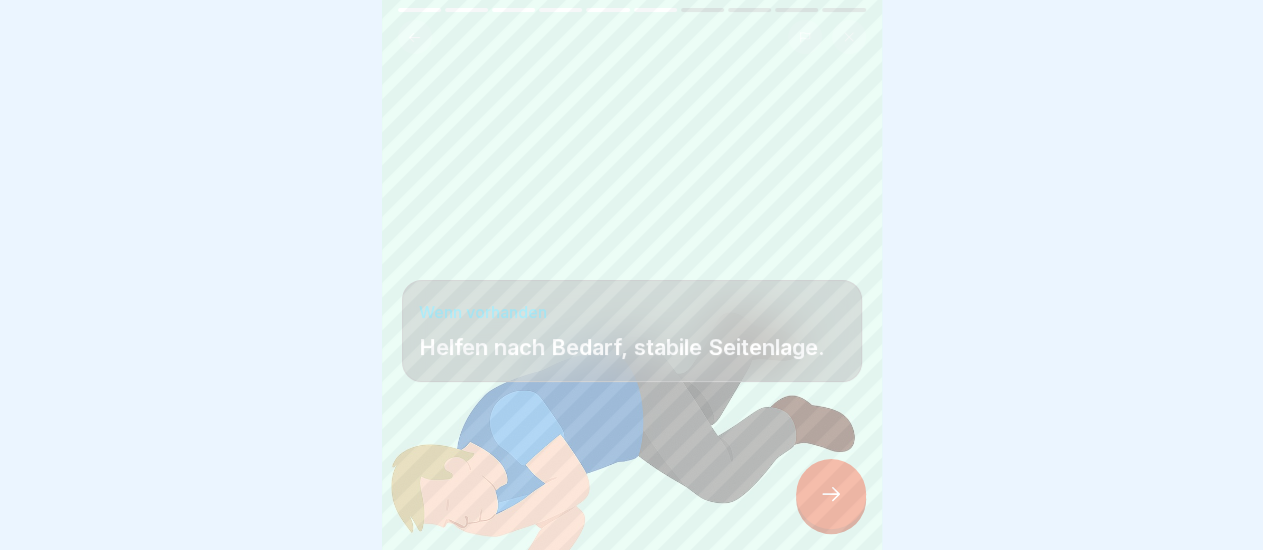 click at bounding box center [831, 494] 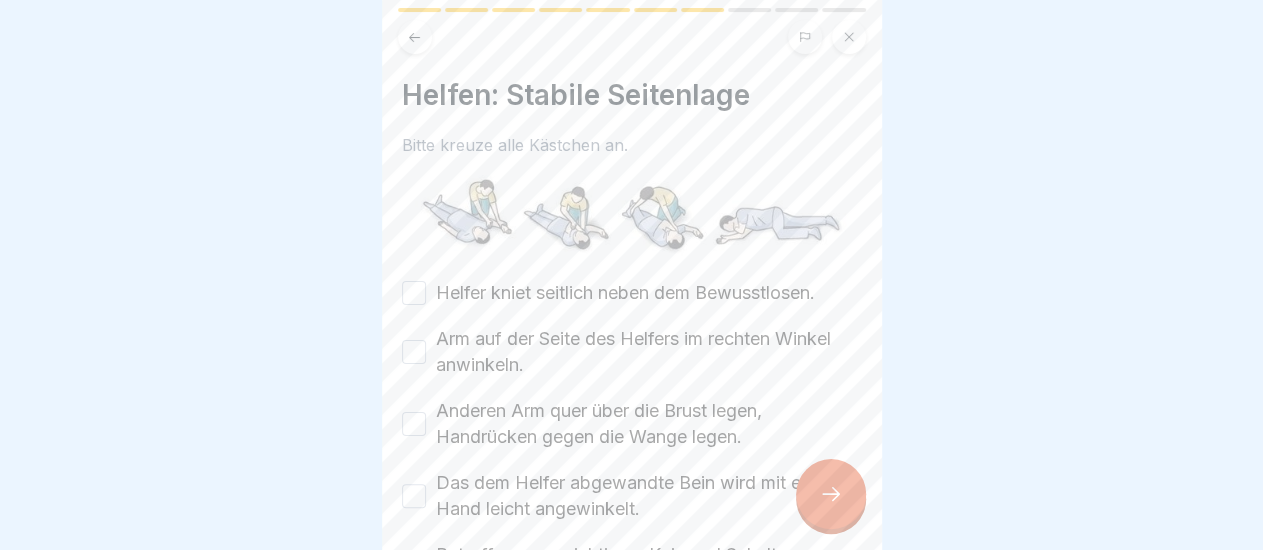 click on "Helfer kniet seitlich neben dem Bewusstlosen." at bounding box center [625, 293] 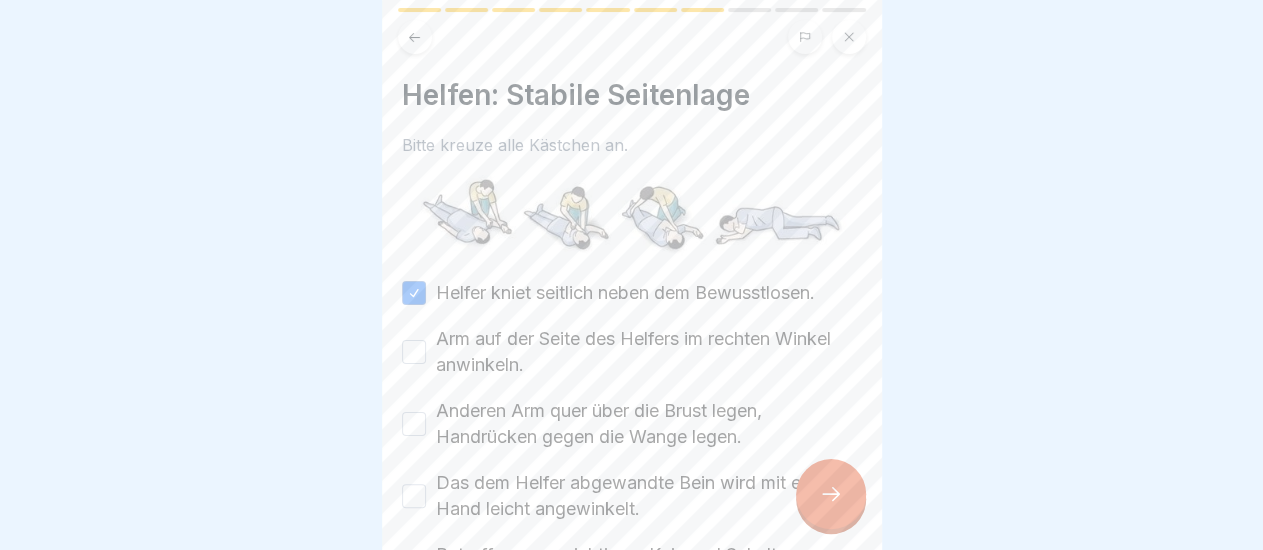 click on "Arm auf der Seite des Helfers im rechten Winkel anwinkeln." at bounding box center [649, 352] 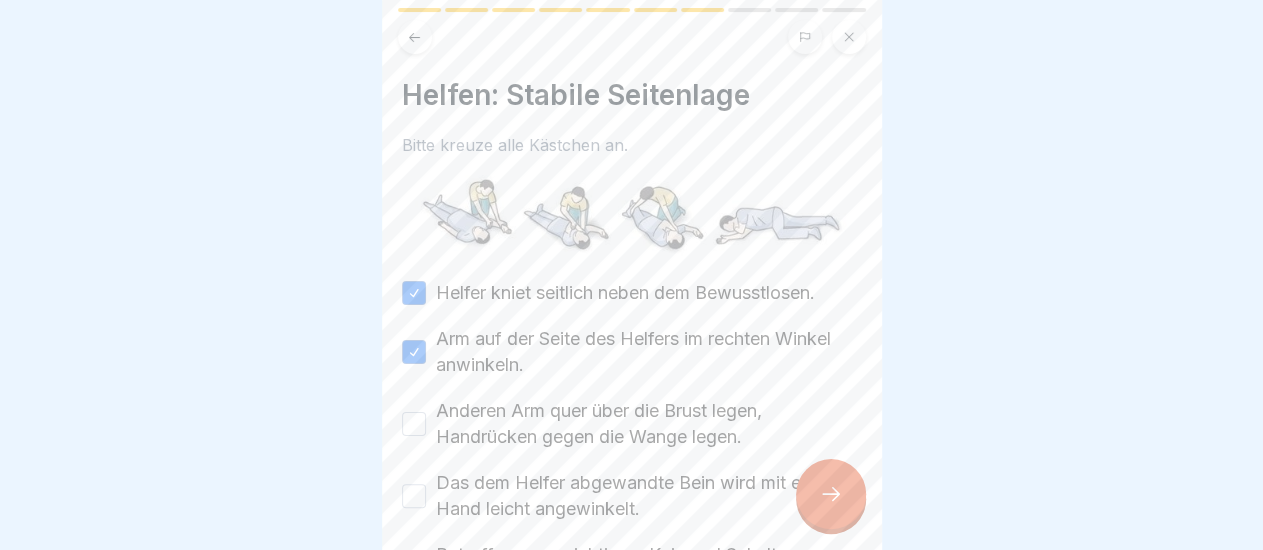 click on "Anderen Arm quer über die Brust legen, Handrücken gegen die Wange legen." at bounding box center (649, 424) 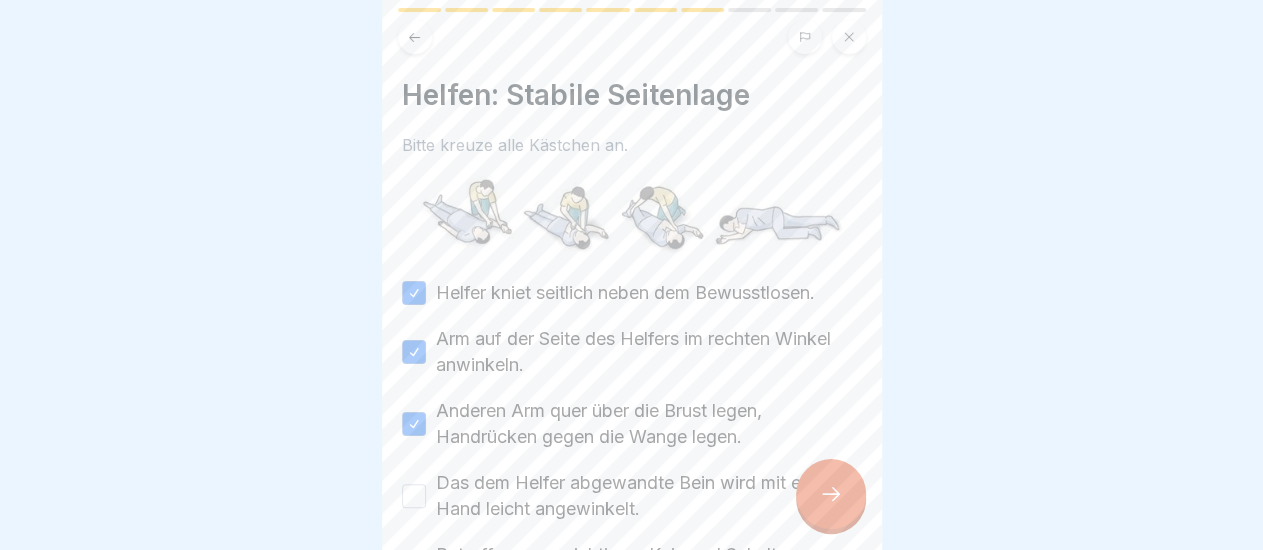 click on "Das dem Helfer abgewandte Bein wird mit einer Hand leicht angewinkelt." at bounding box center (649, 496) 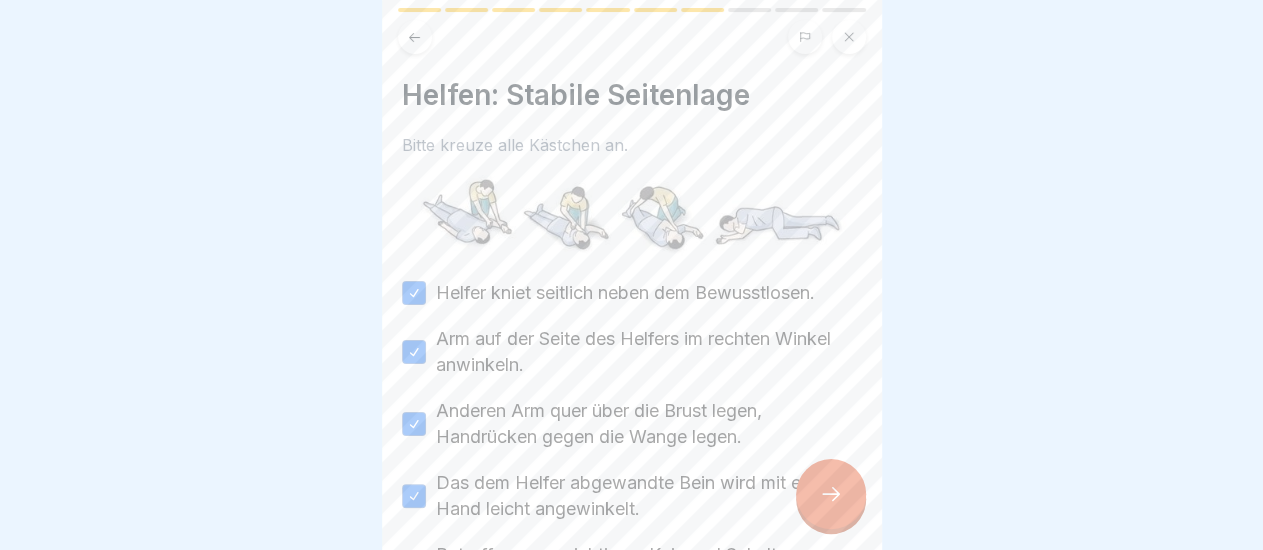 scroll, scrollTop: 232, scrollLeft: 0, axis: vertical 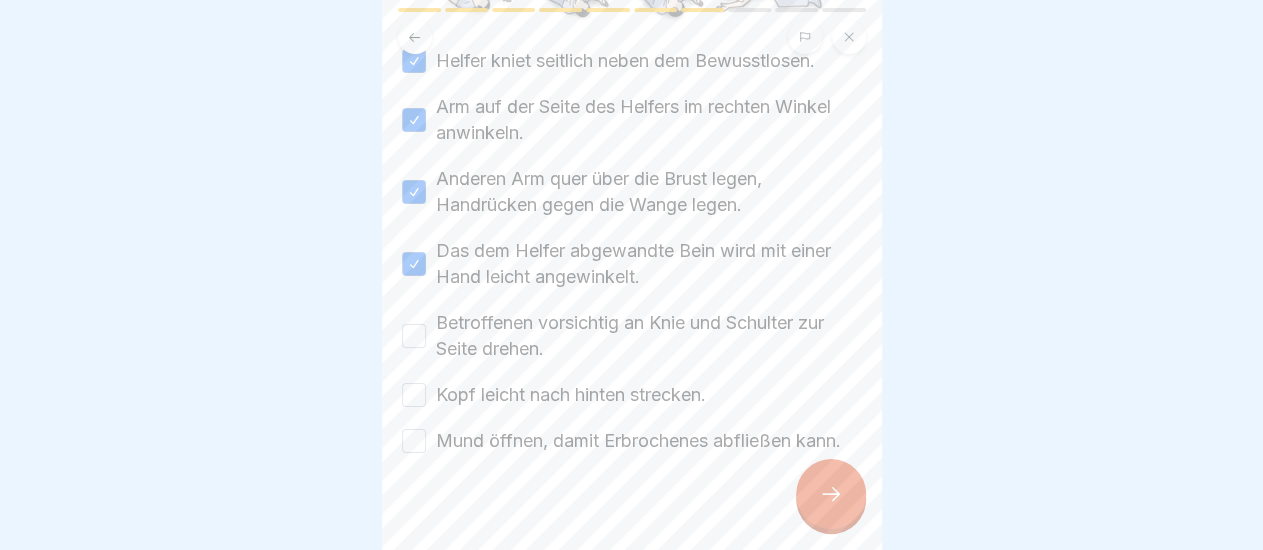 click on "Betroffenen vorsichtig an Knie und Schulter zur Seite drehen." at bounding box center (649, 336) 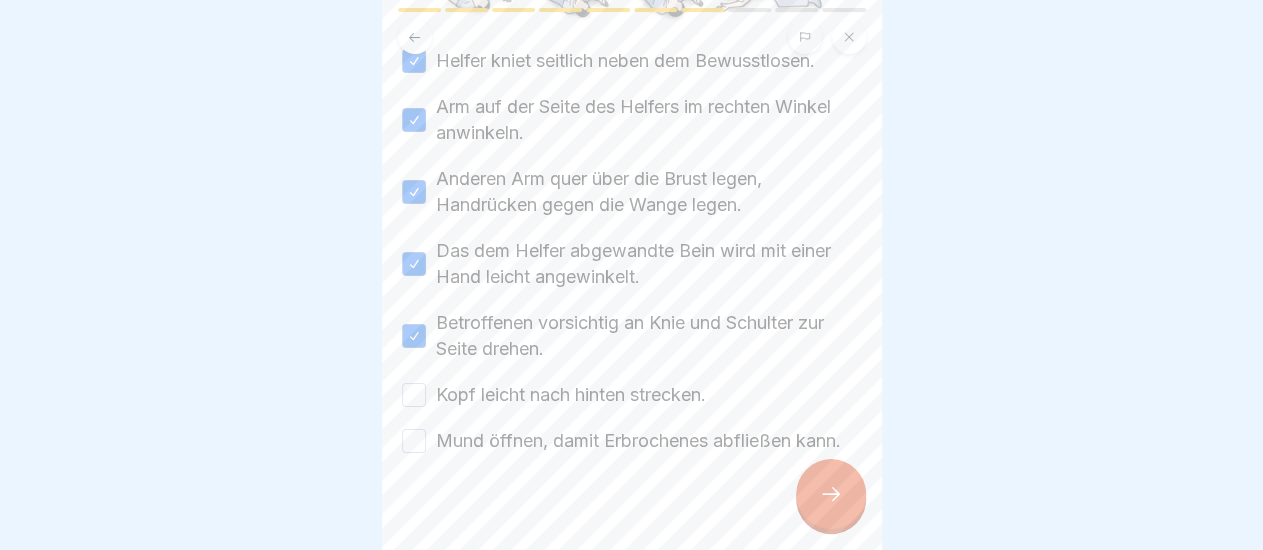 click on "Kopf leicht nach hinten strecken." at bounding box center (571, 395) 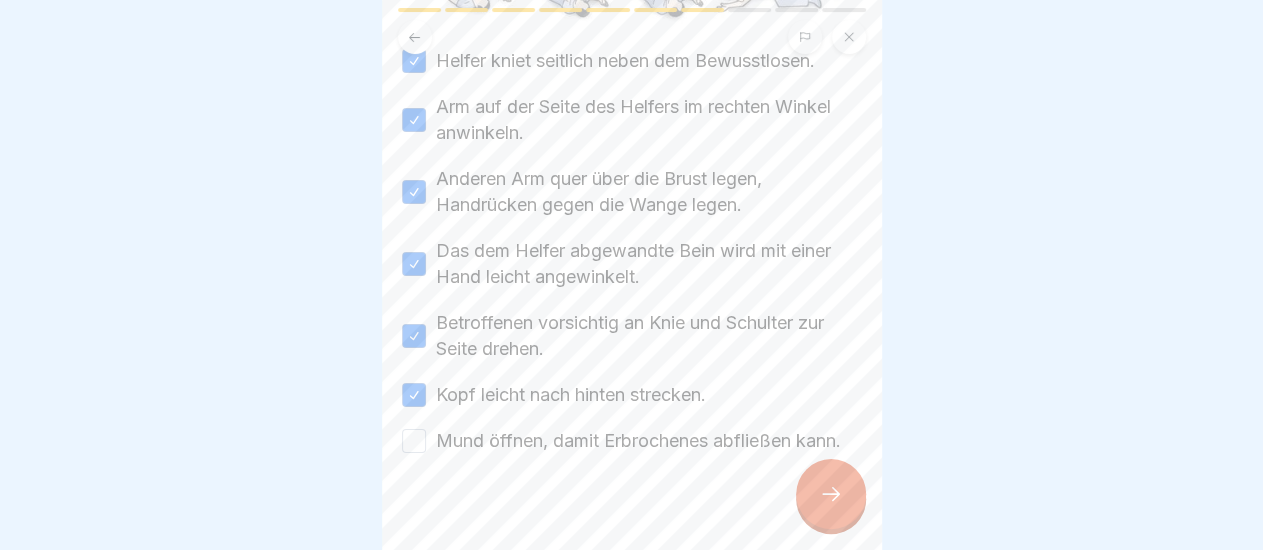 click on "Mund öffnen, damit Erbrochenes abfließen kann." at bounding box center (638, 441) 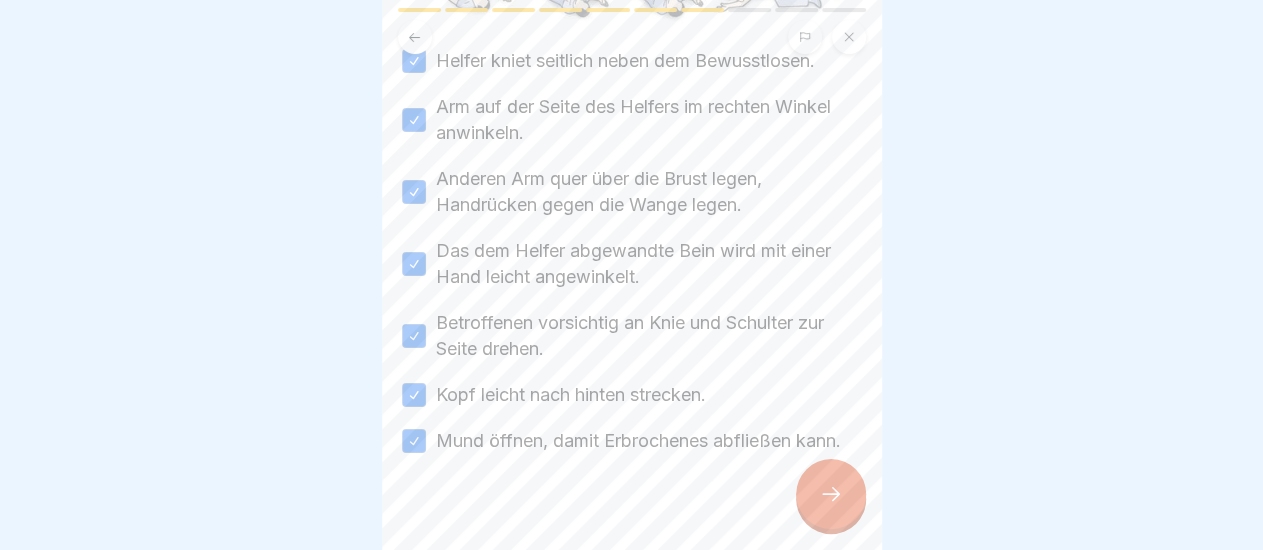 click at bounding box center [831, 494] 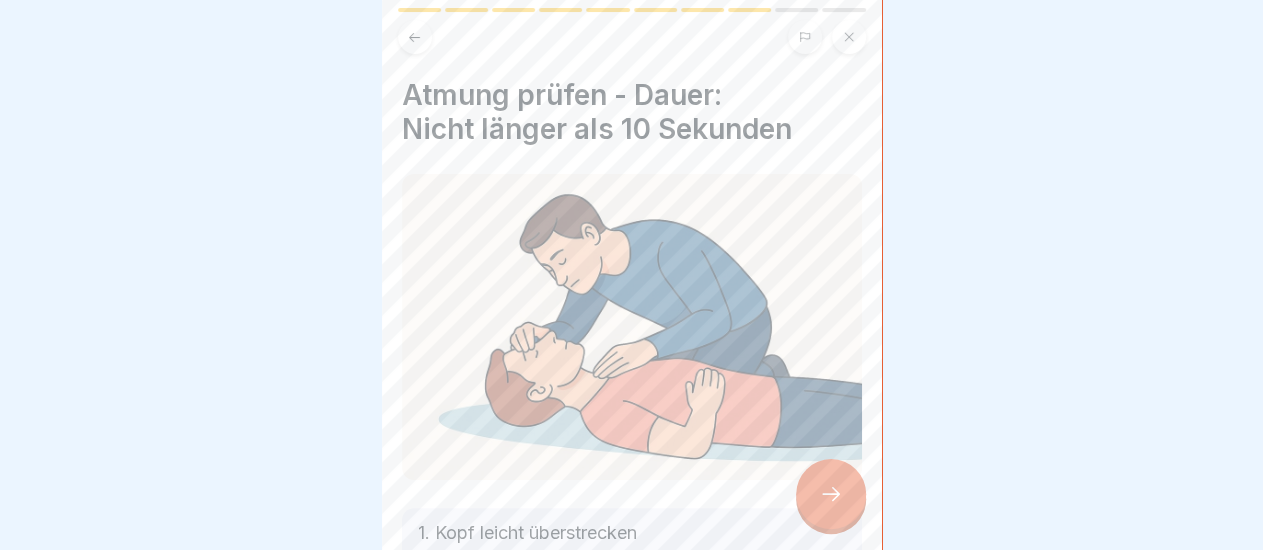 scroll, scrollTop: 232, scrollLeft: 0, axis: vertical 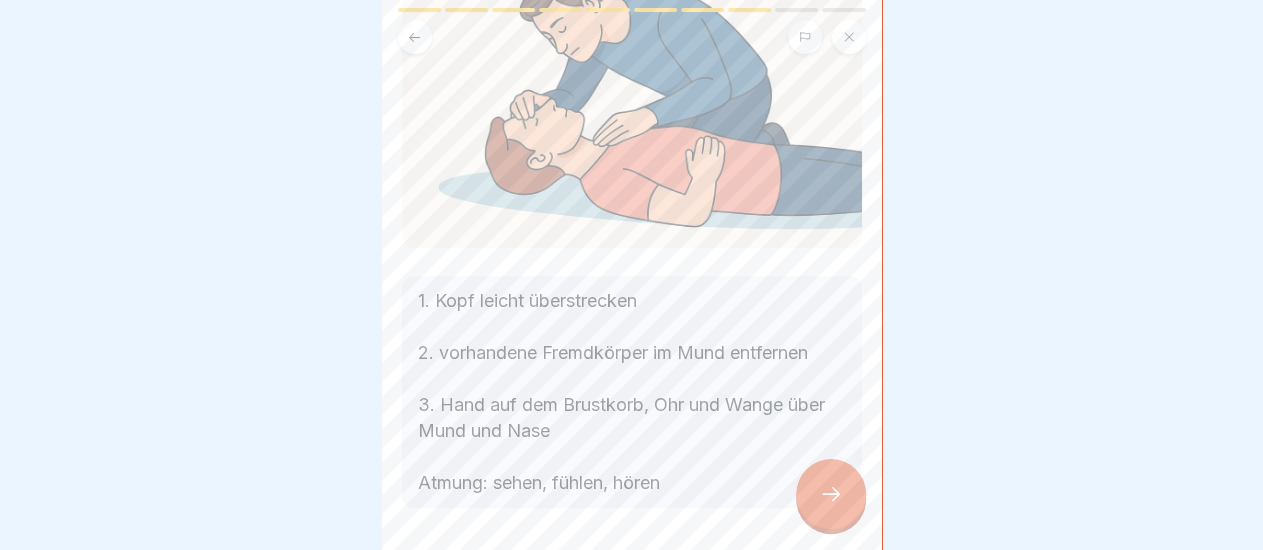 click 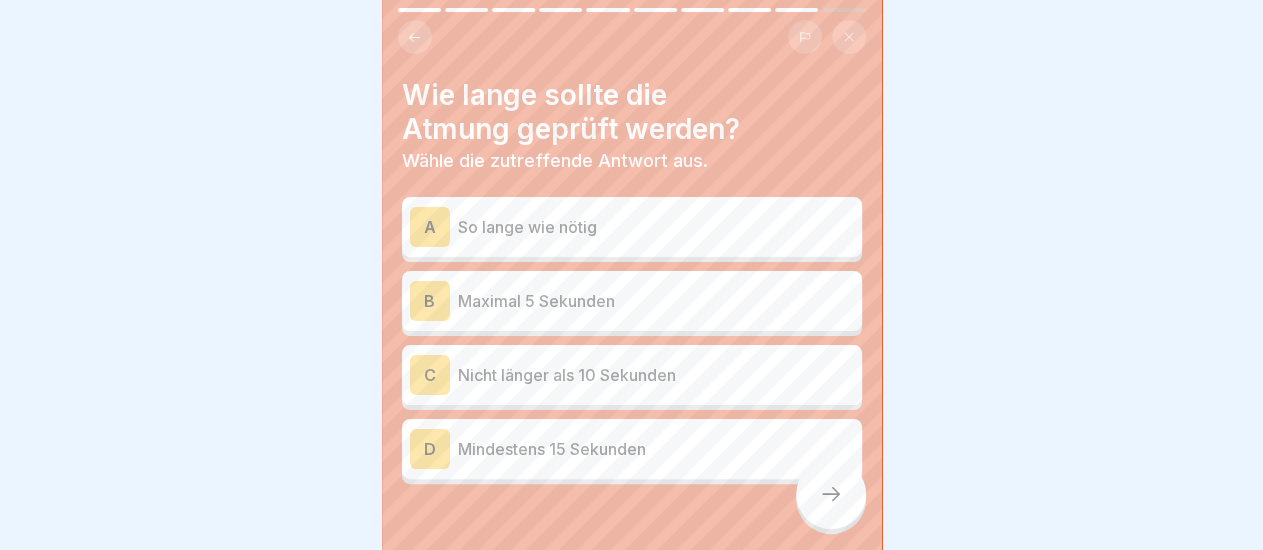 click on "C Nicht länger als 10 Sekunden" at bounding box center [632, 375] 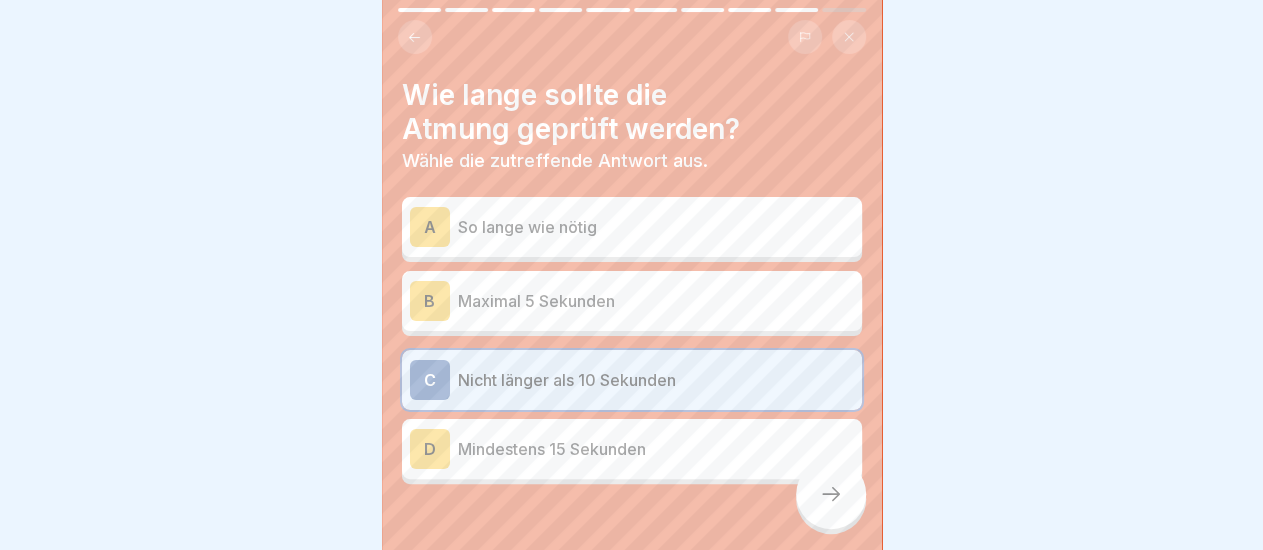 click at bounding box center [632, 544] 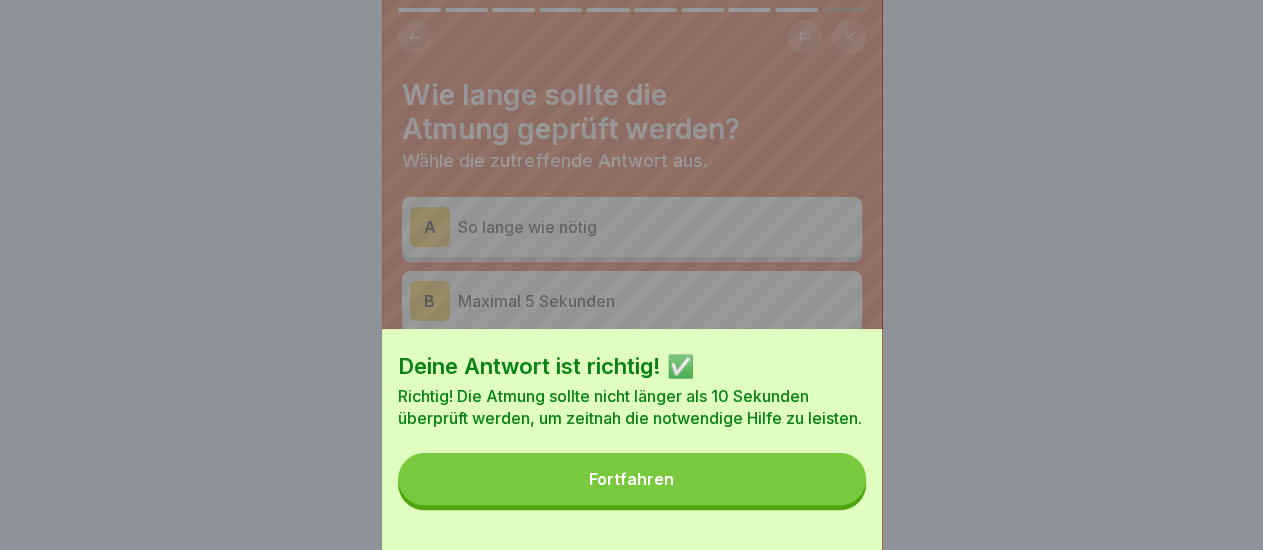 click on "Fortfahren" at bounding box center [632, 479] 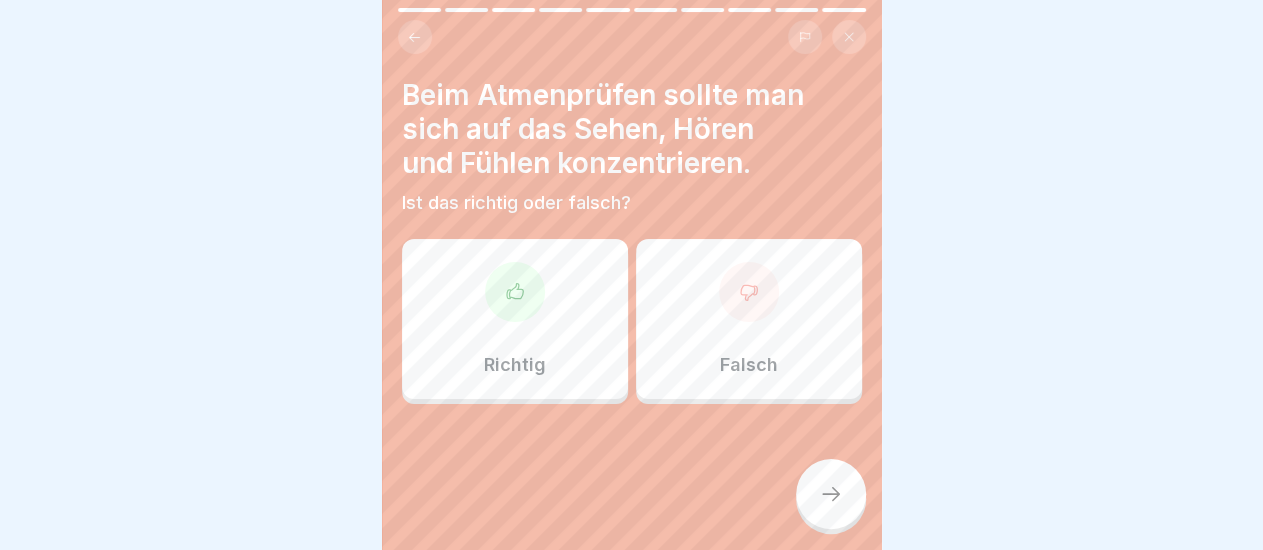 click on "Richtig" at bounding box center [515, 319] 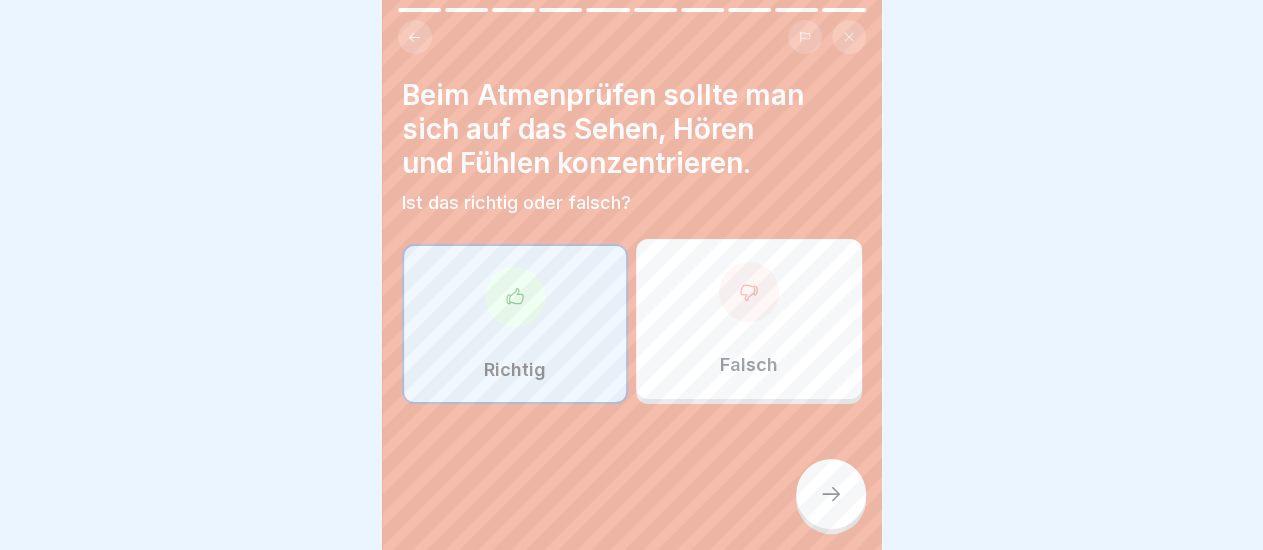 click at bounding box center (831, 494) 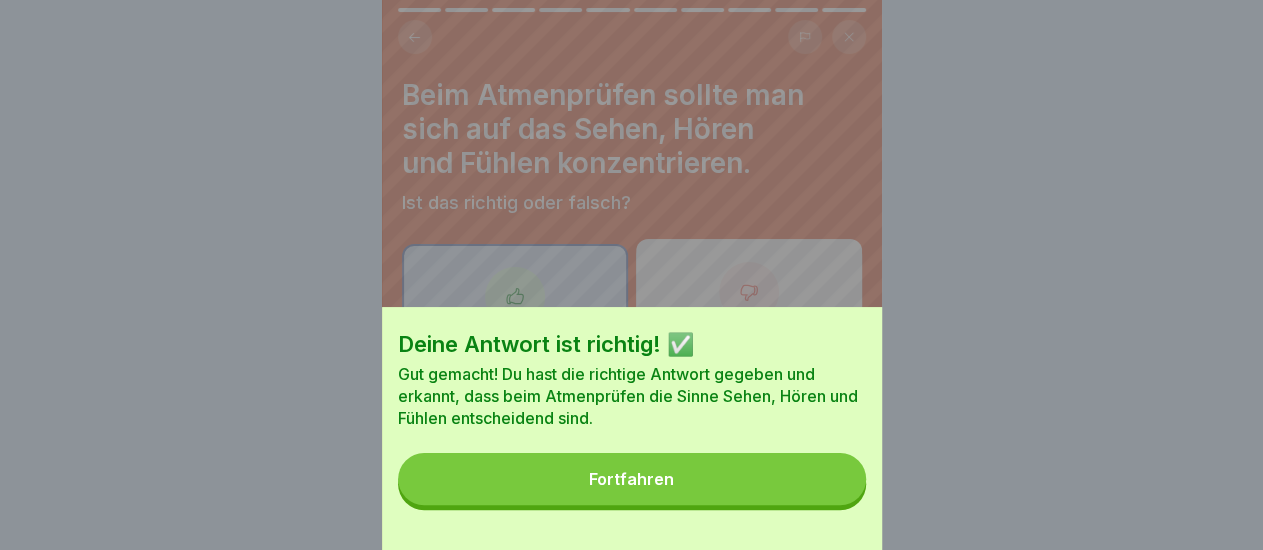 click on "Fortfahren" at bounding box center (632, 479) 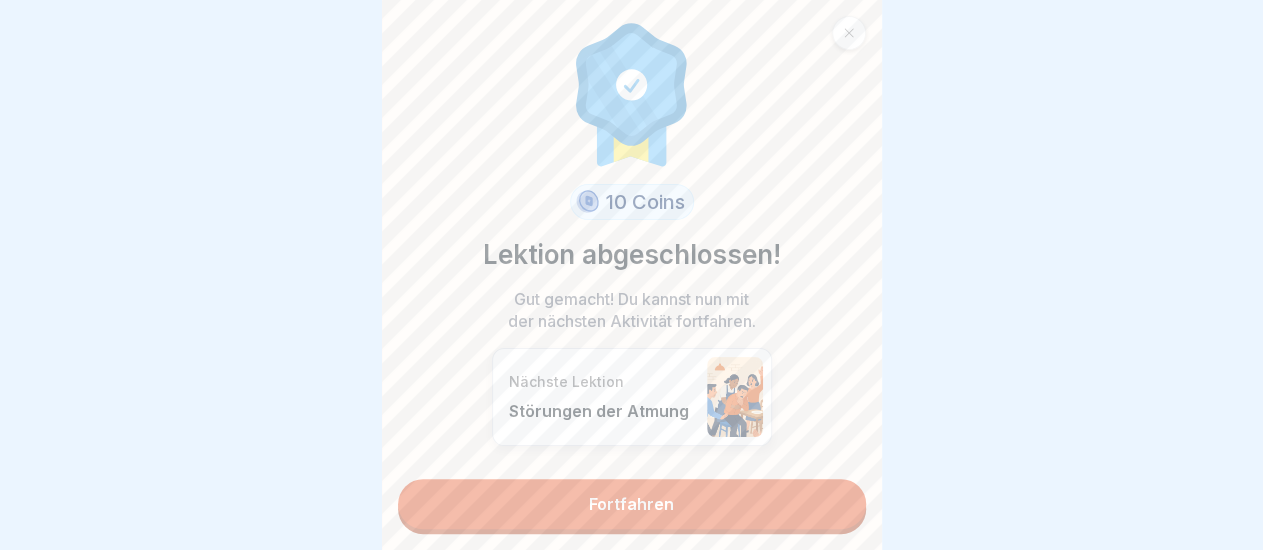 click at bounding box center [849, 33] 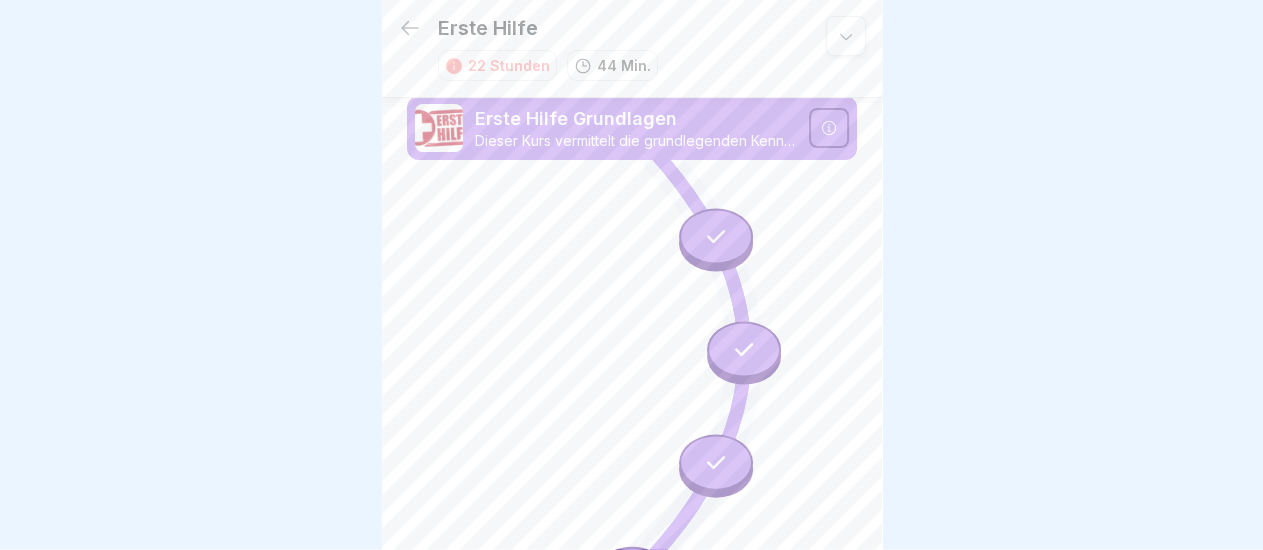 scroll, scrollTop: 4, scrollLeft: 0, axis: vertical 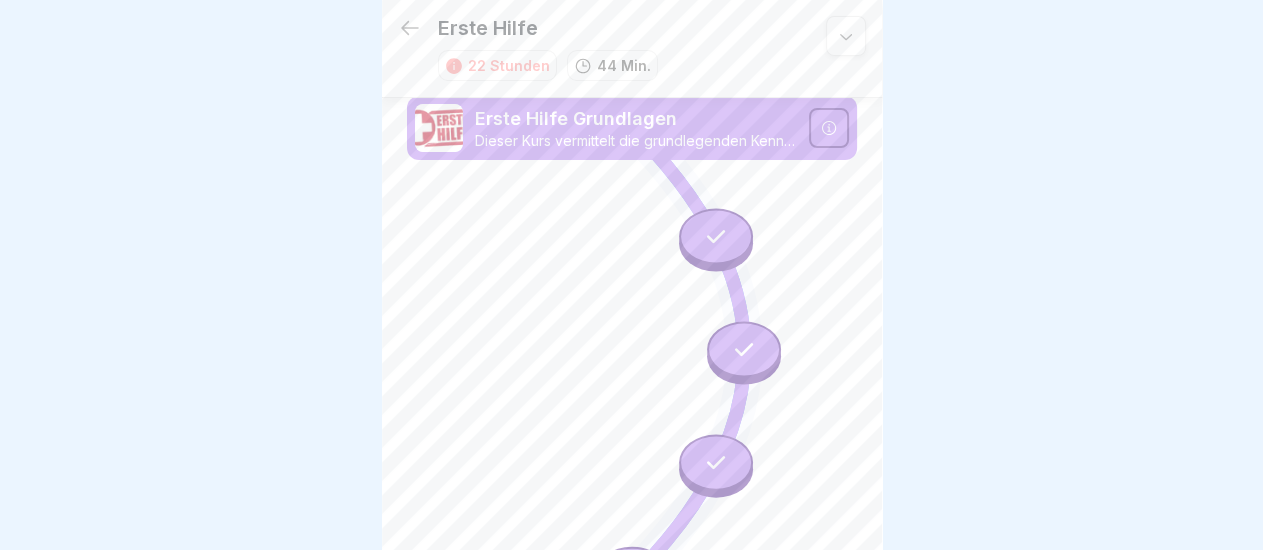 click at bounding box center (846, 36) 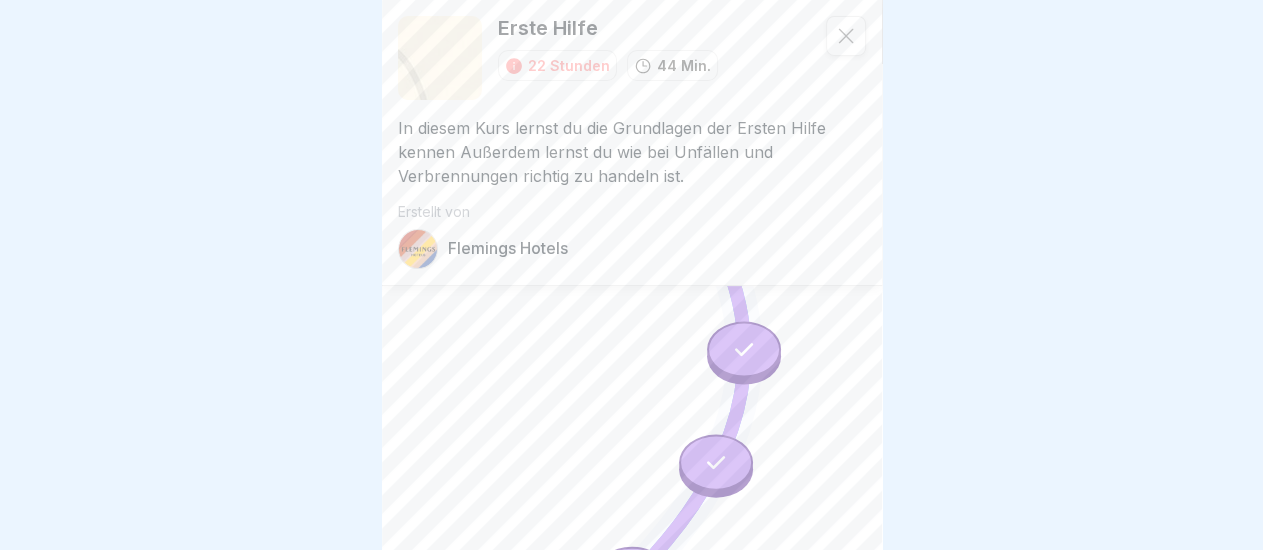 click at bounding box center (846, 36) 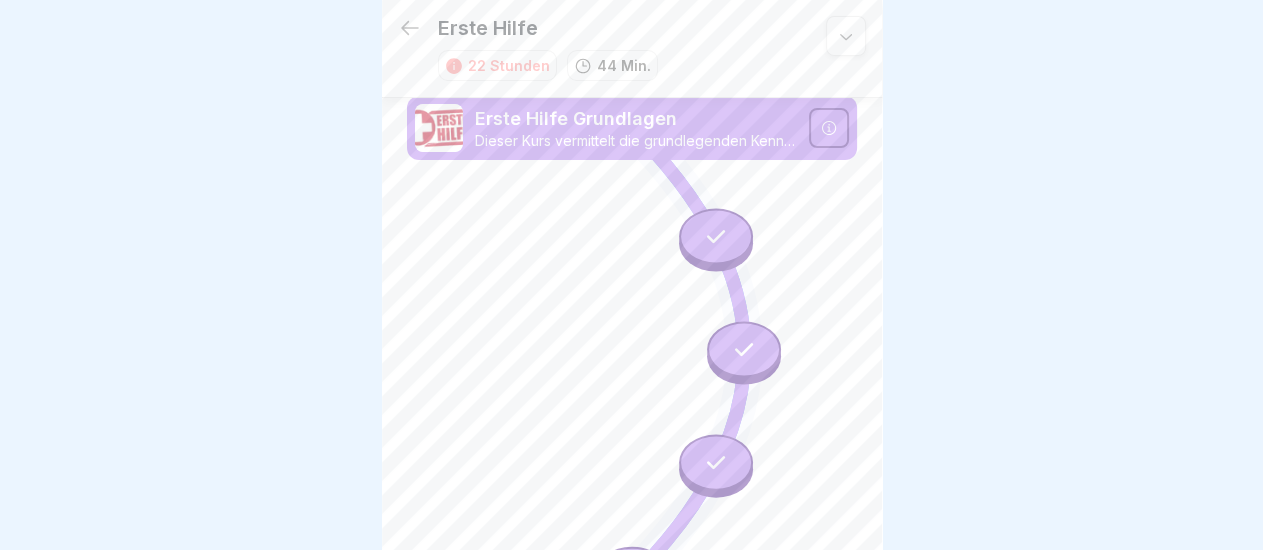 click on "22 Stunden" at bounding box center [509, 65] 